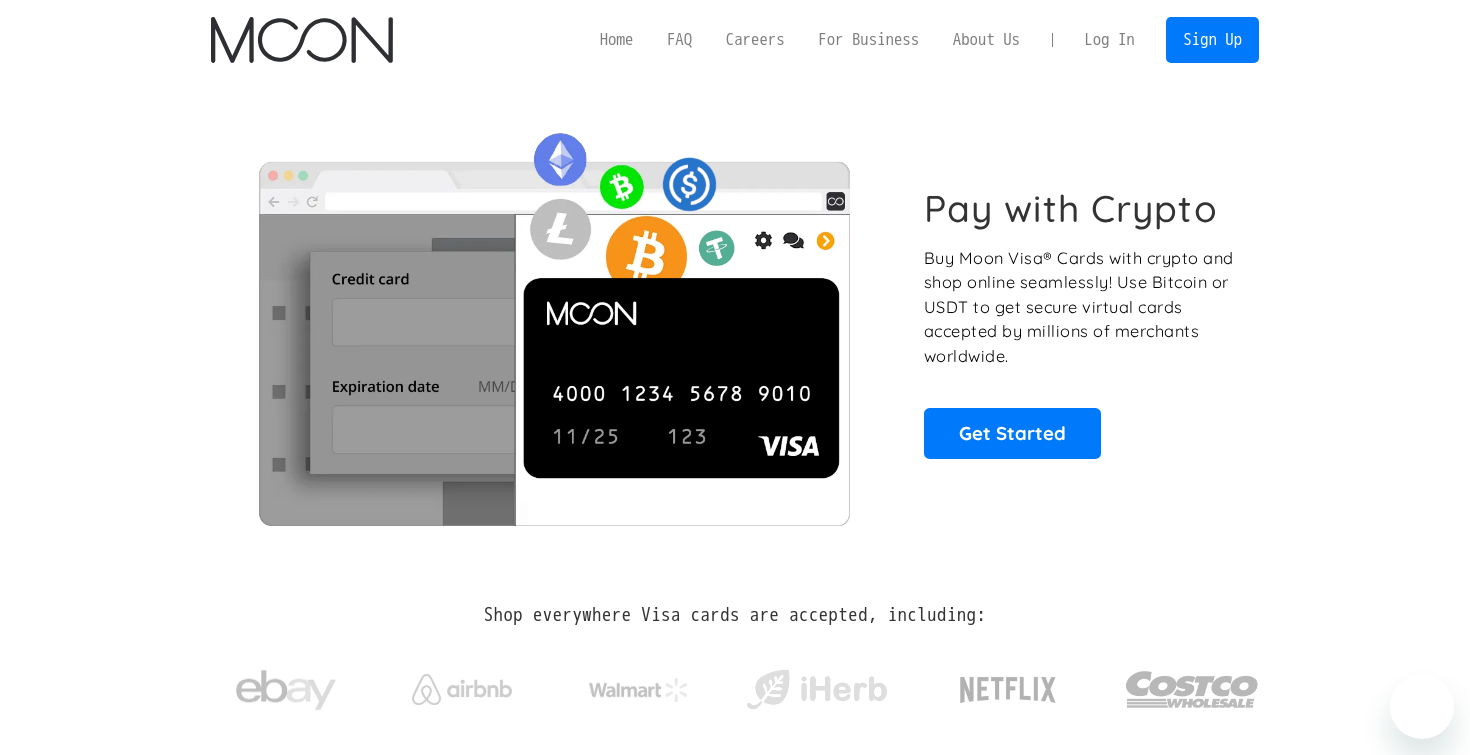 scroll, scrollTop: 0, scrollLeft: 0, axis: both 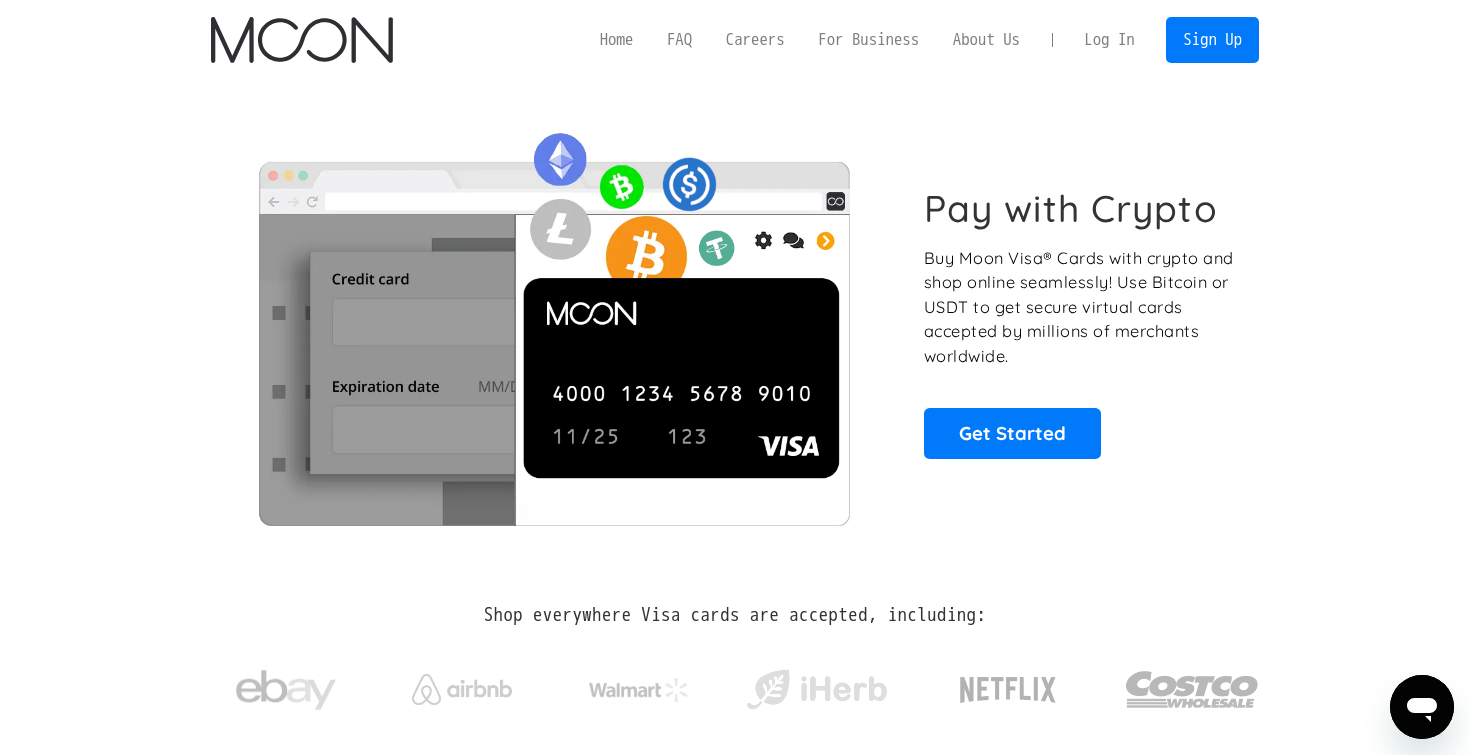 click on "Log In" at bounding box center [1109, 40] 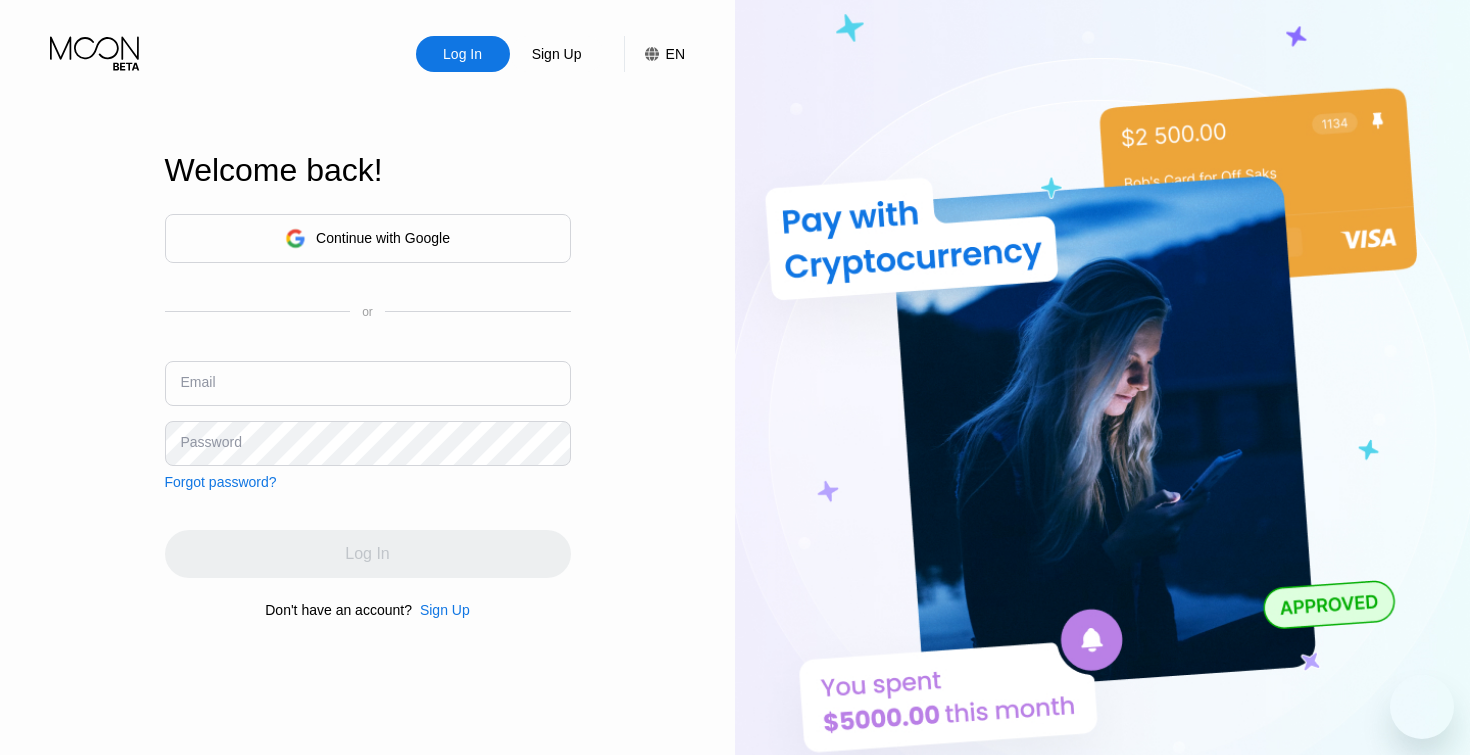scroll, scrollTop: 0, scrollLeft: 0, axis: both 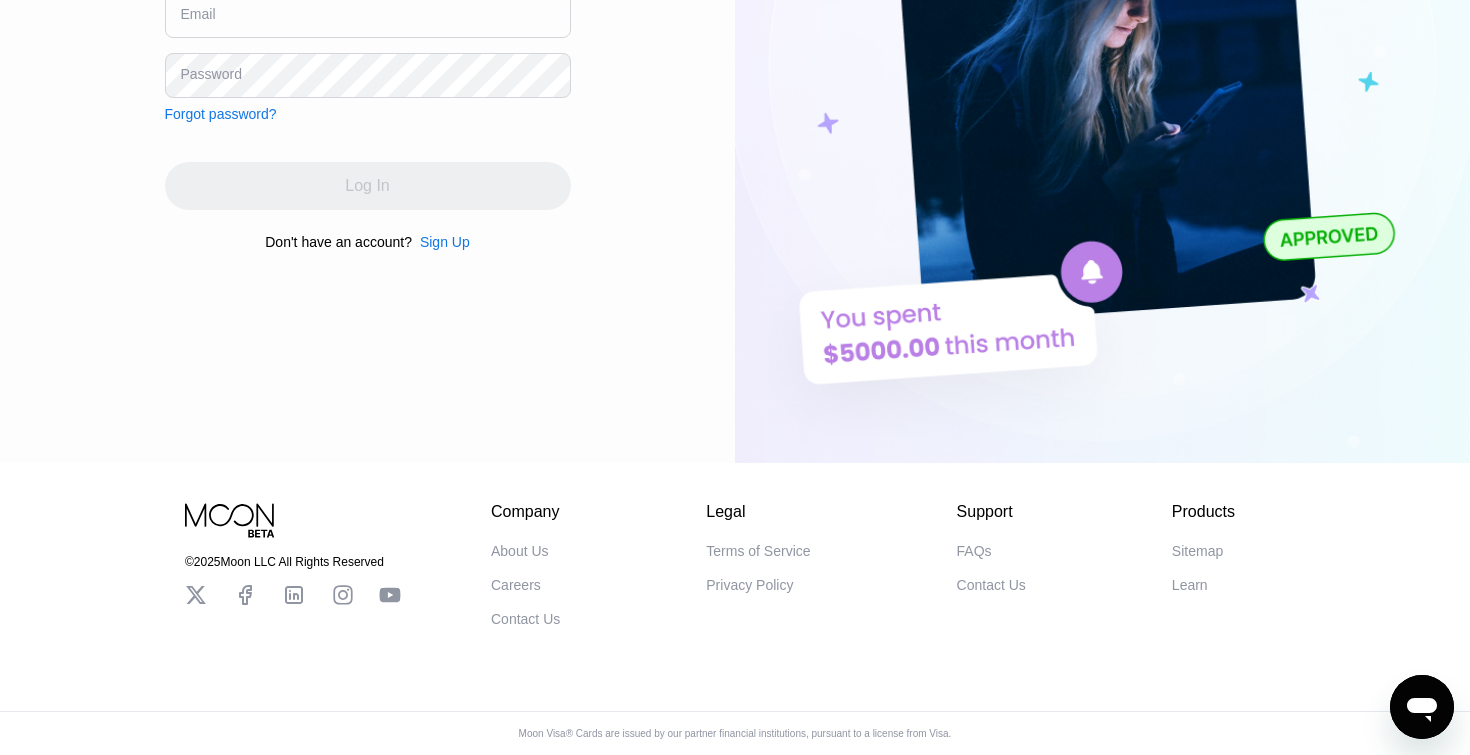 click 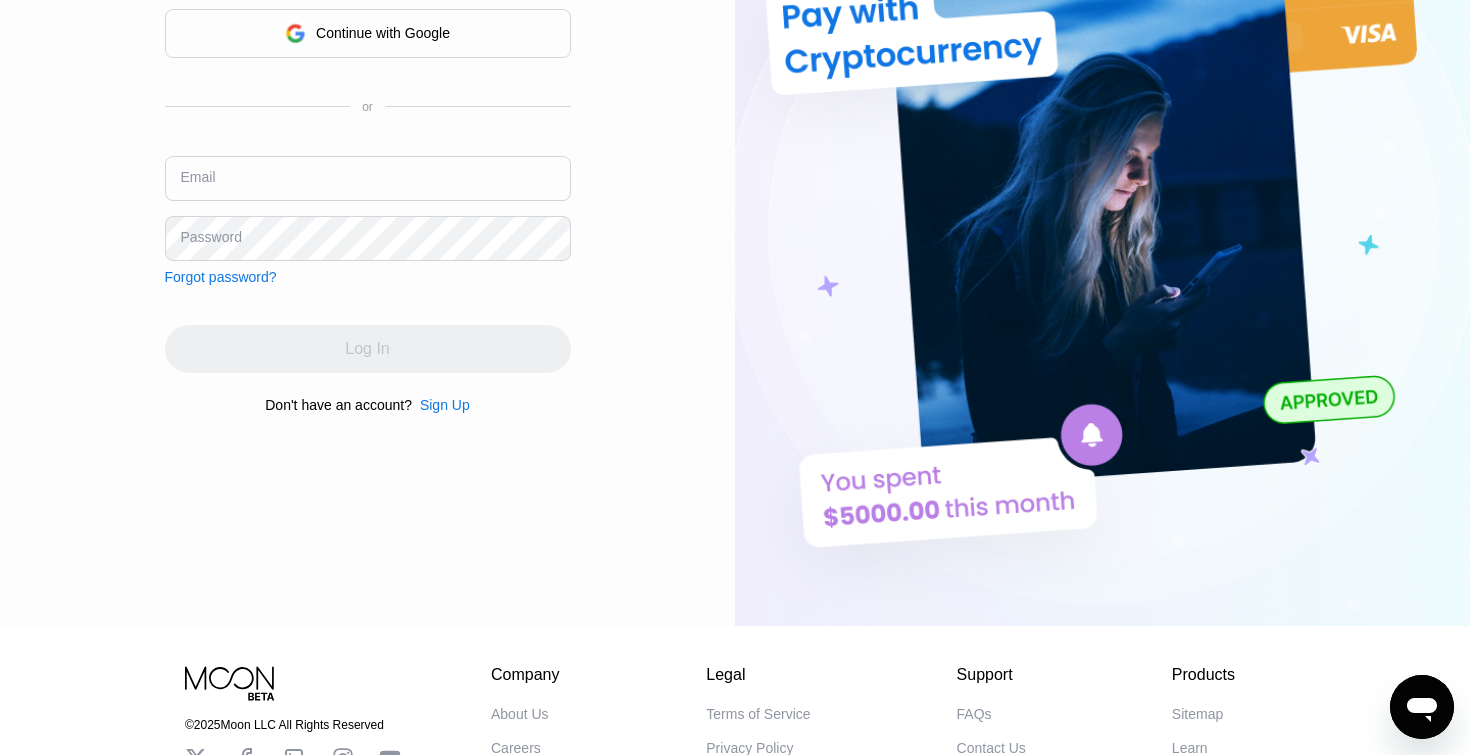 scroll, scrollTop: 0, scrollLeft: 0, axis: both 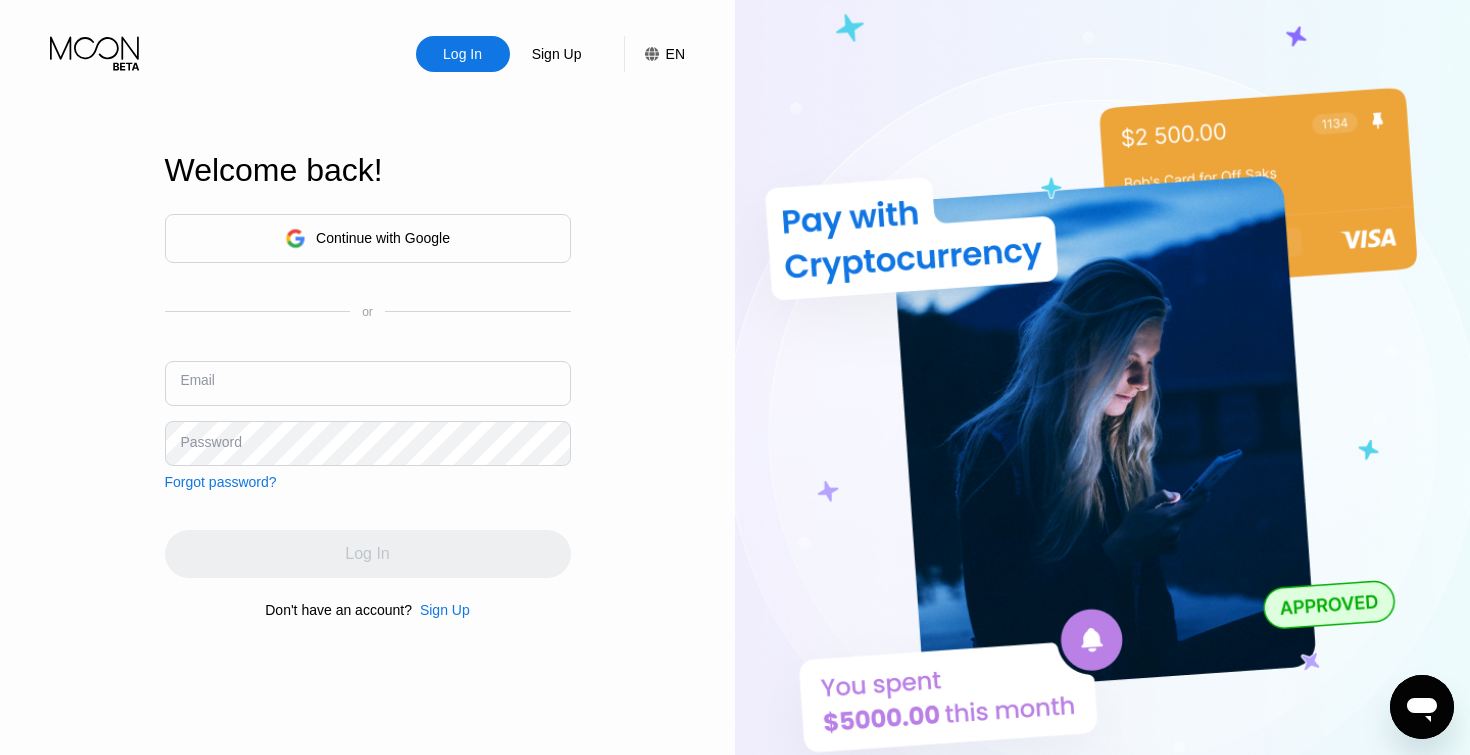 click at bounding box center [368, 383] 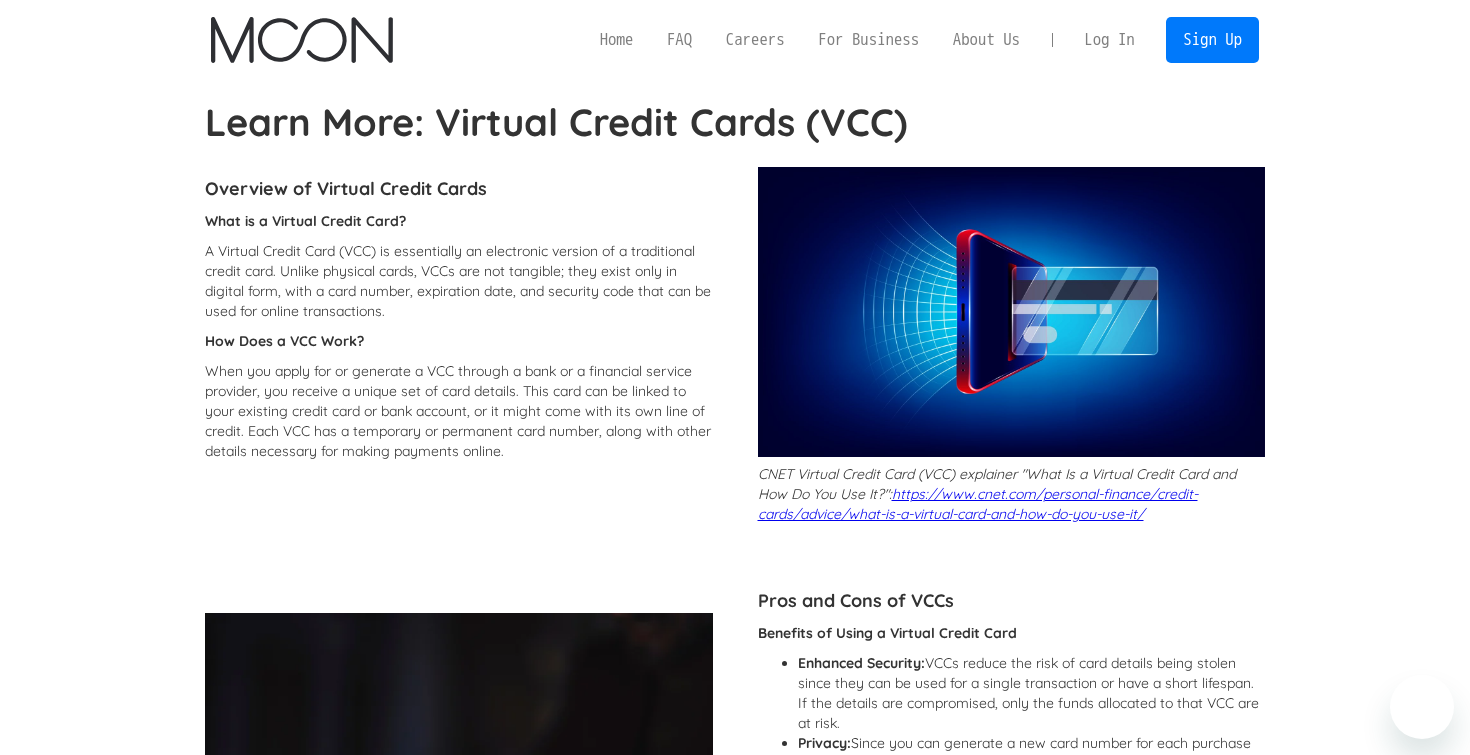 scroll, scrollTop: 0, scrollLeft: 0, axis: both 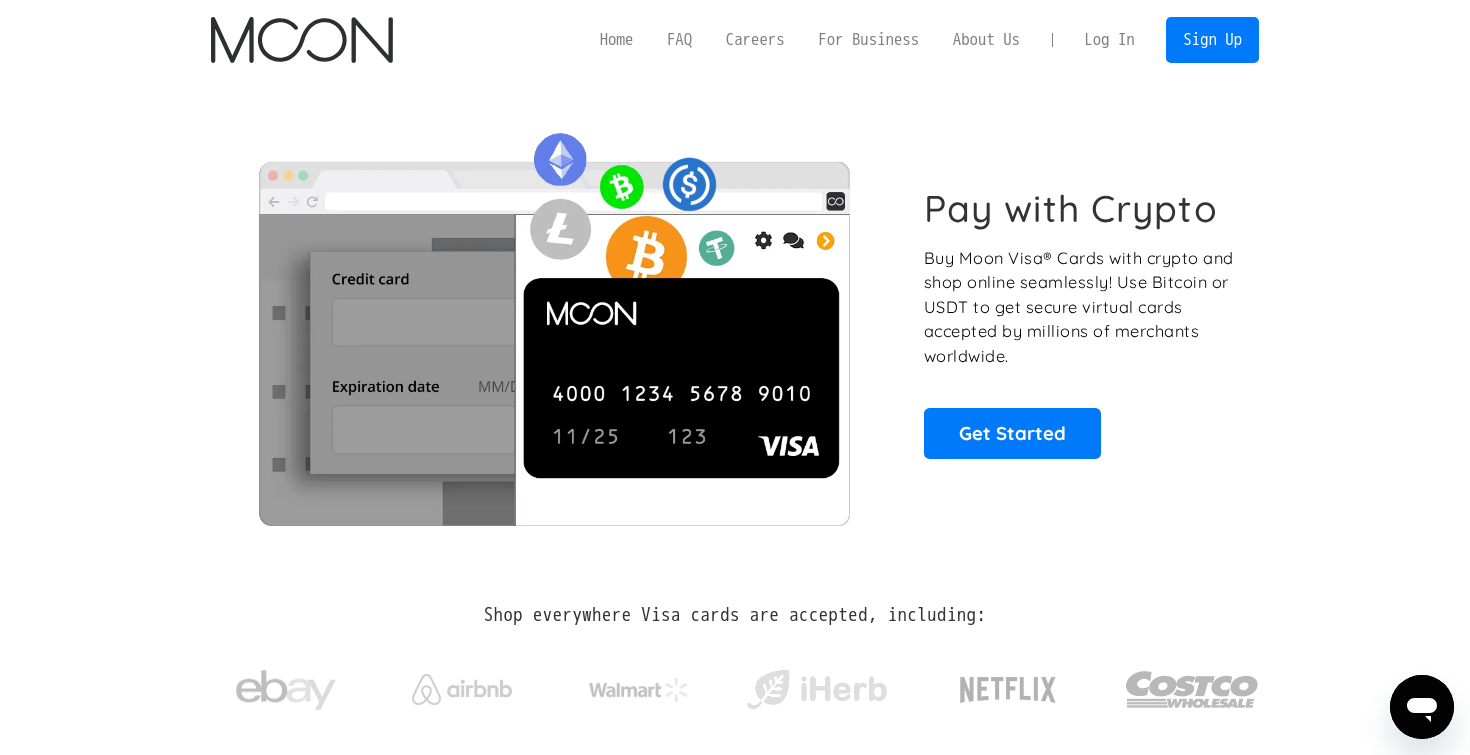 click on "Log In" at bounding box center [1109, 40] 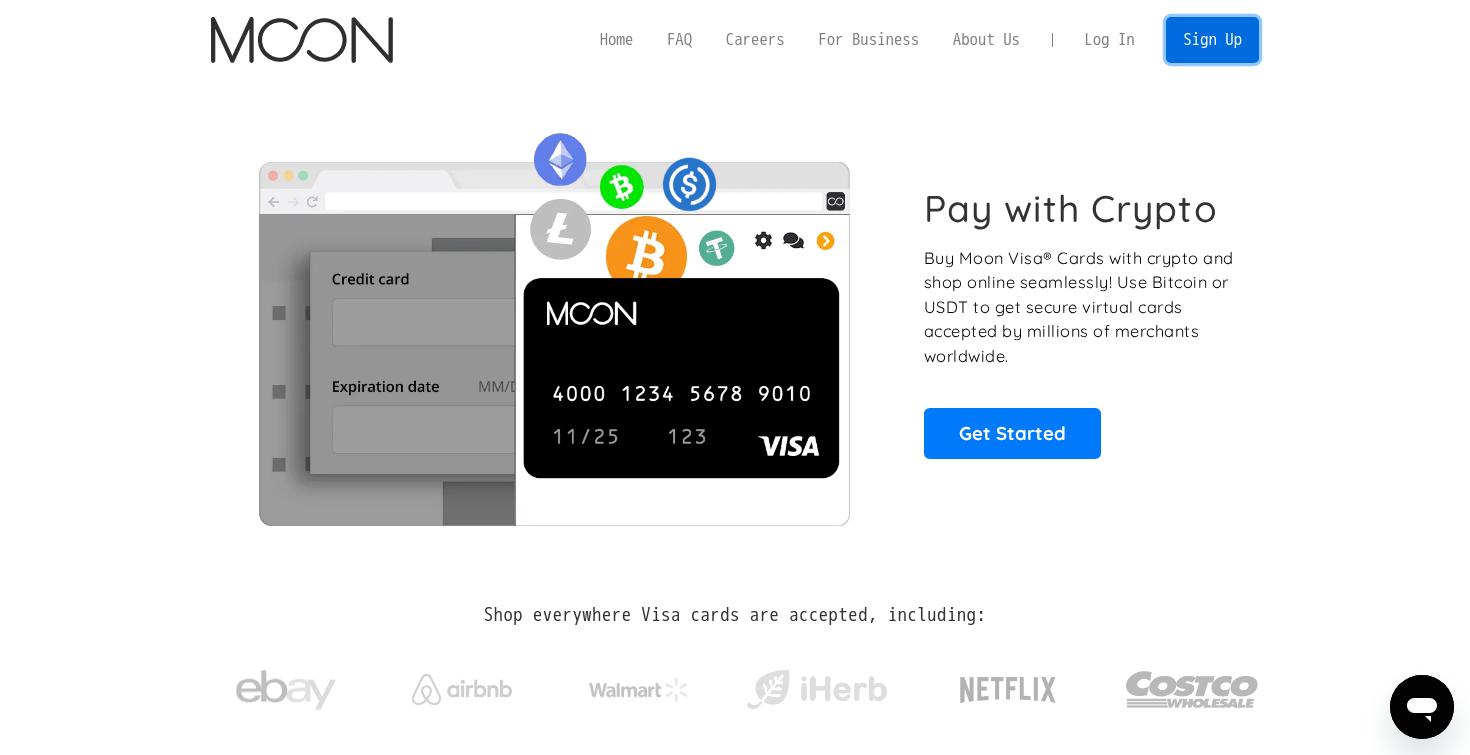 click on "Sign Up" at bounding box center [1212, 39] 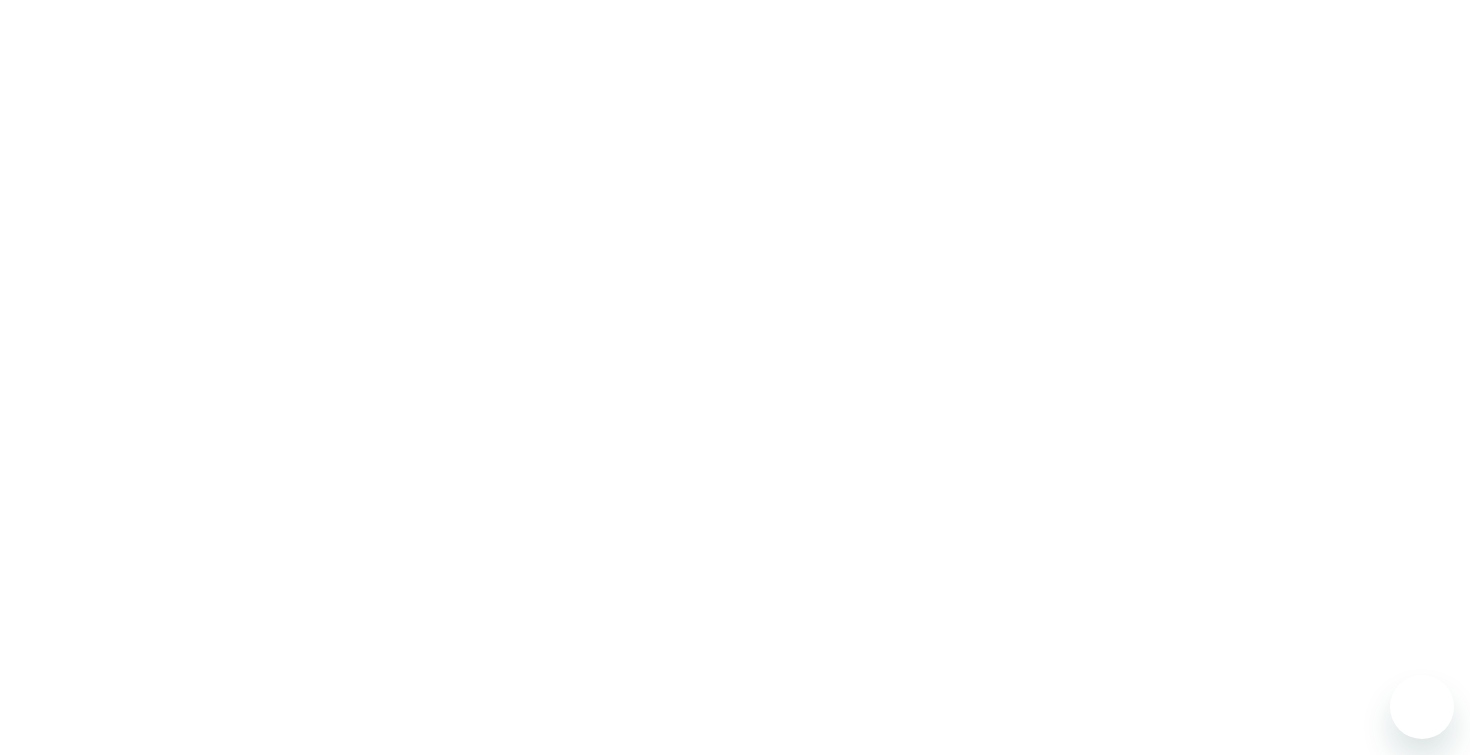 scroll, scrollTop: 0, scrollLeft: 0, axis: both 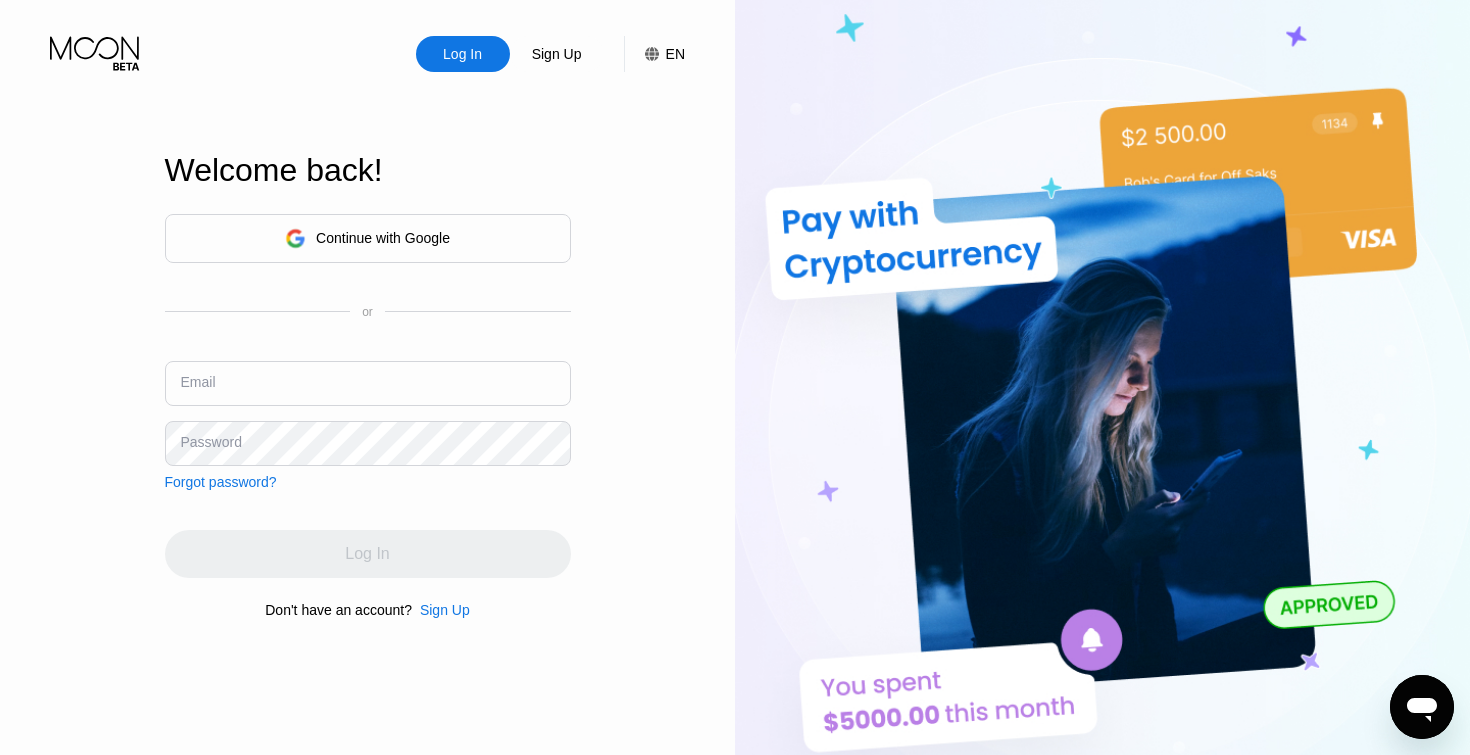 click at bounding box center (368, 383) 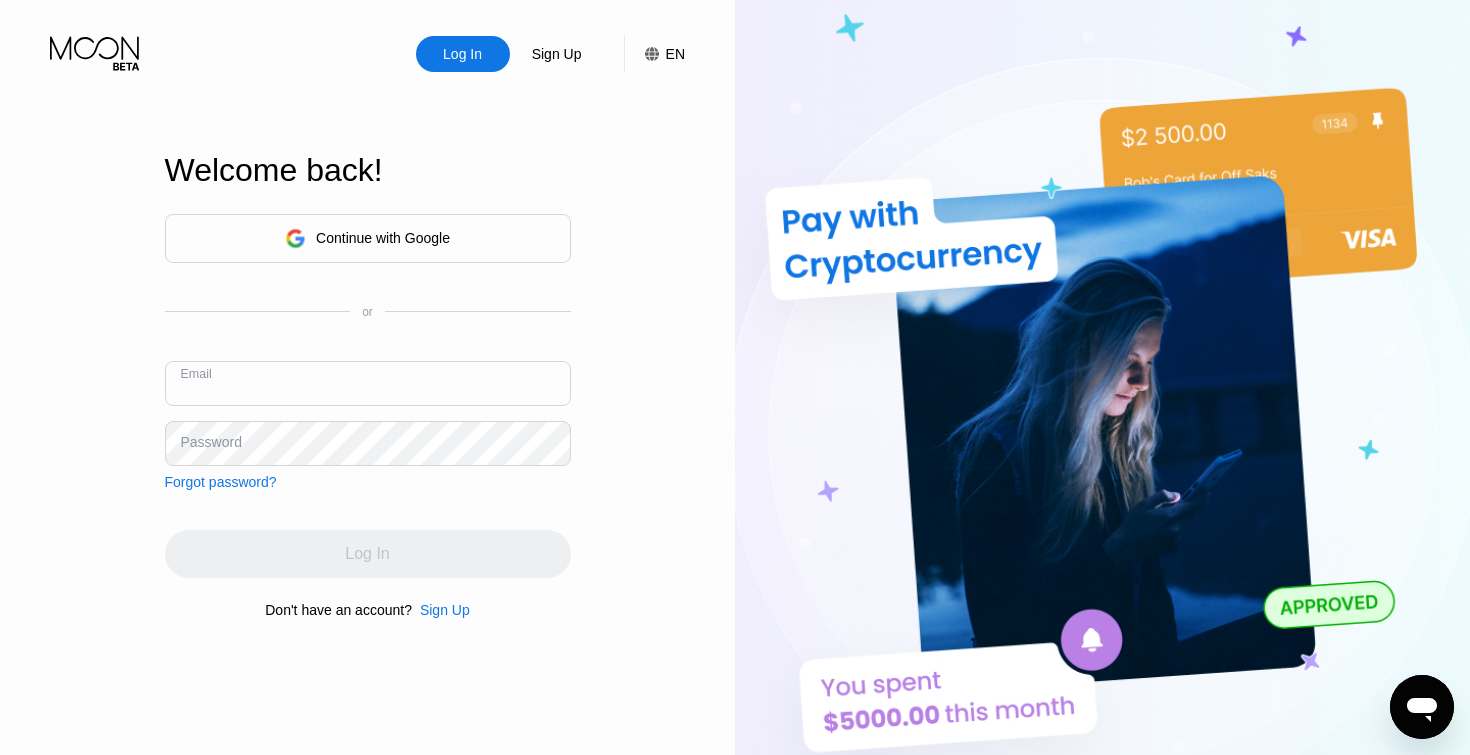 paste on "prepaidcard69@proton.me" 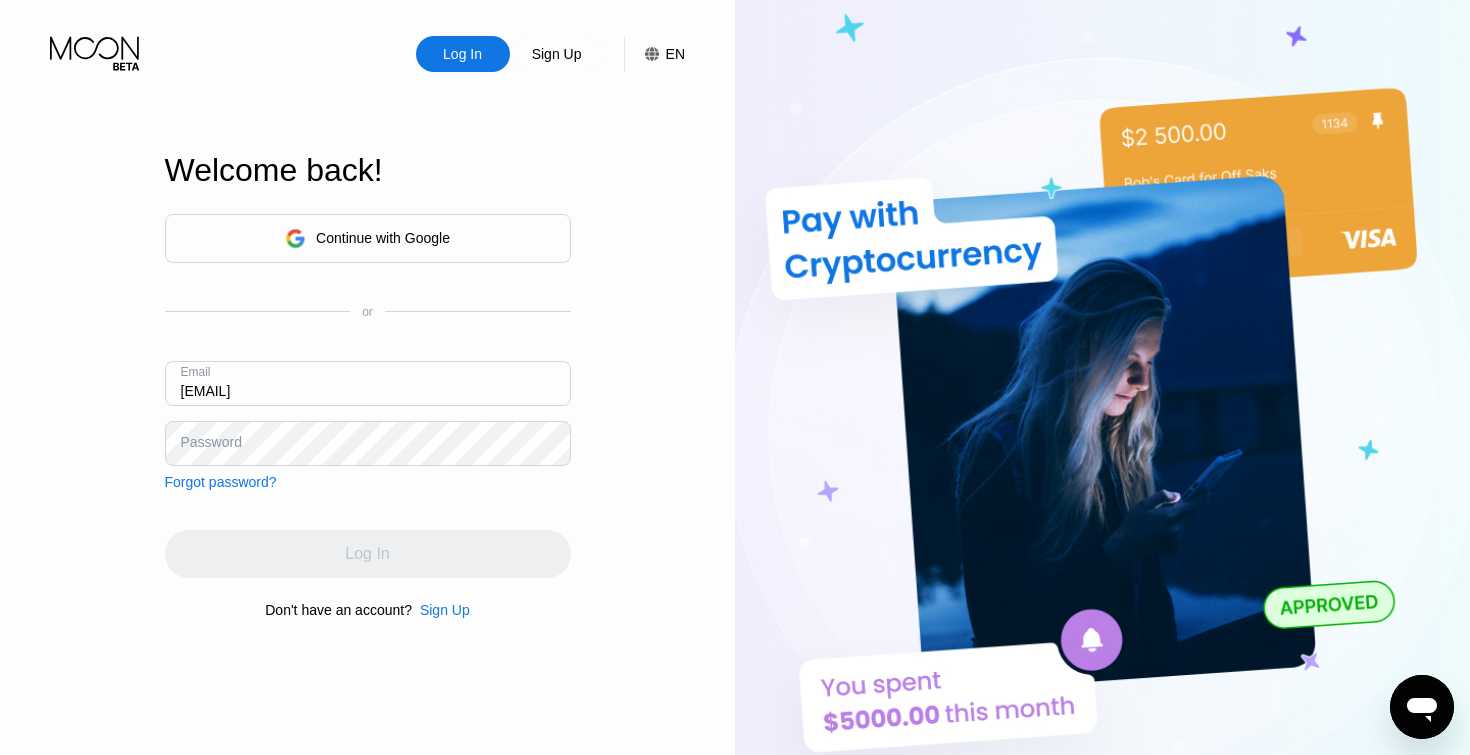 type on "prepaidcard69@proton.me" 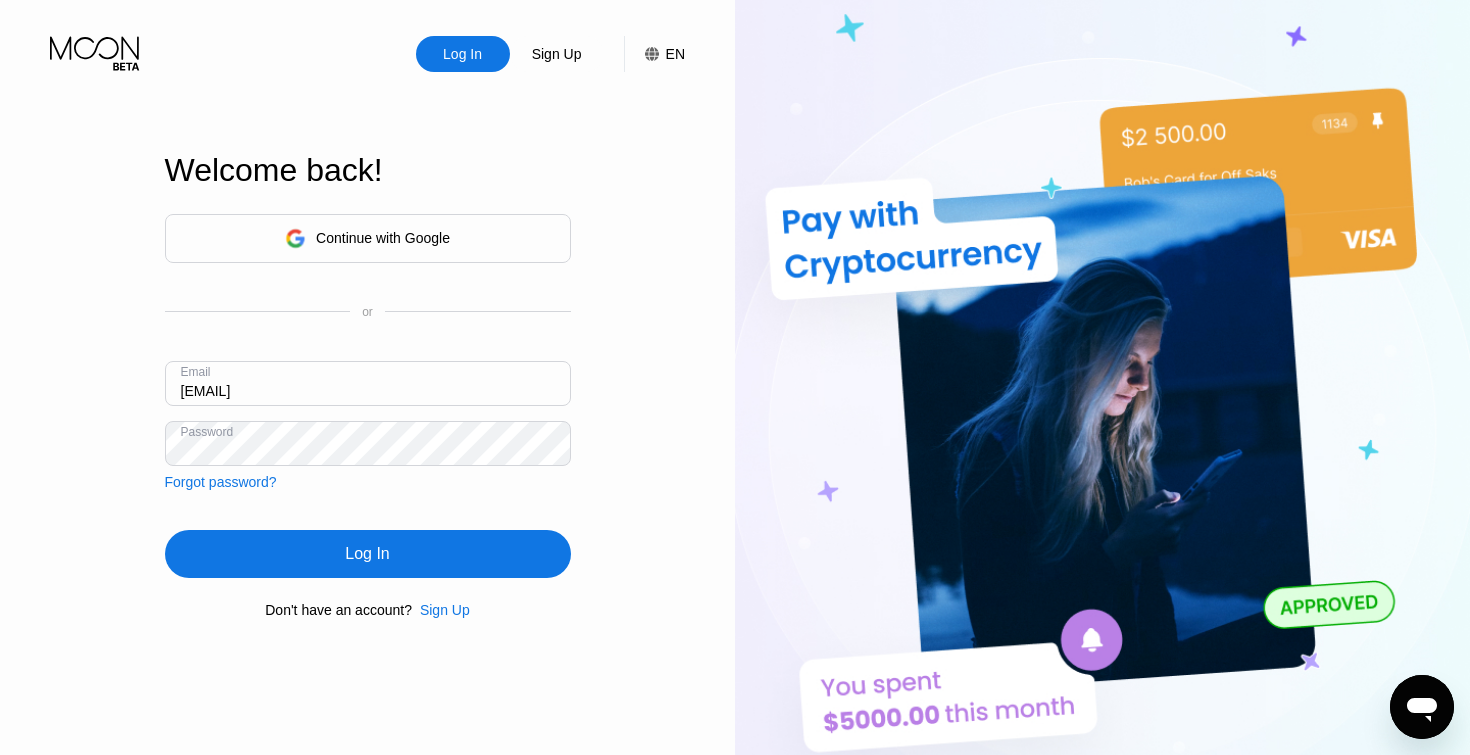 click on "Log In" at bounding box center (368, 554) 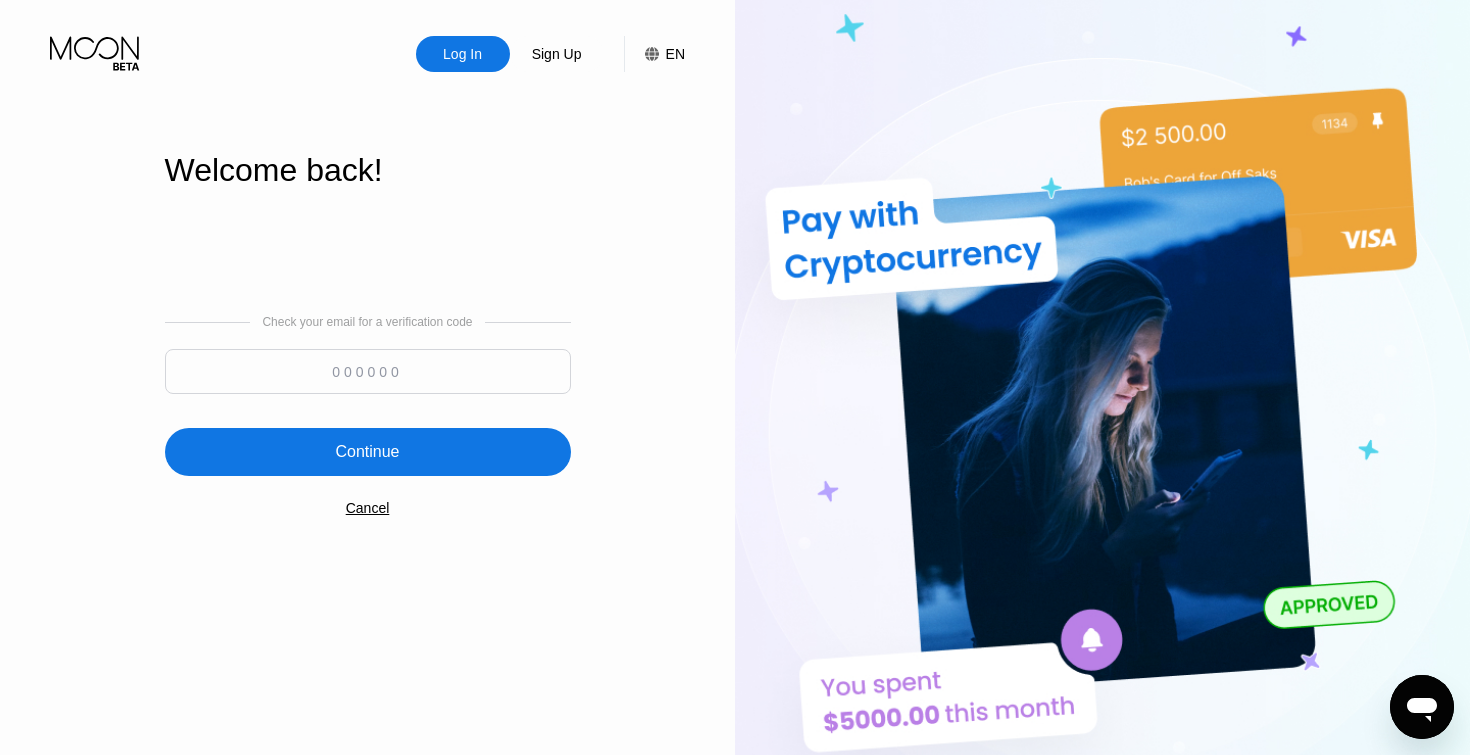 click at bounding box center (368, 376) 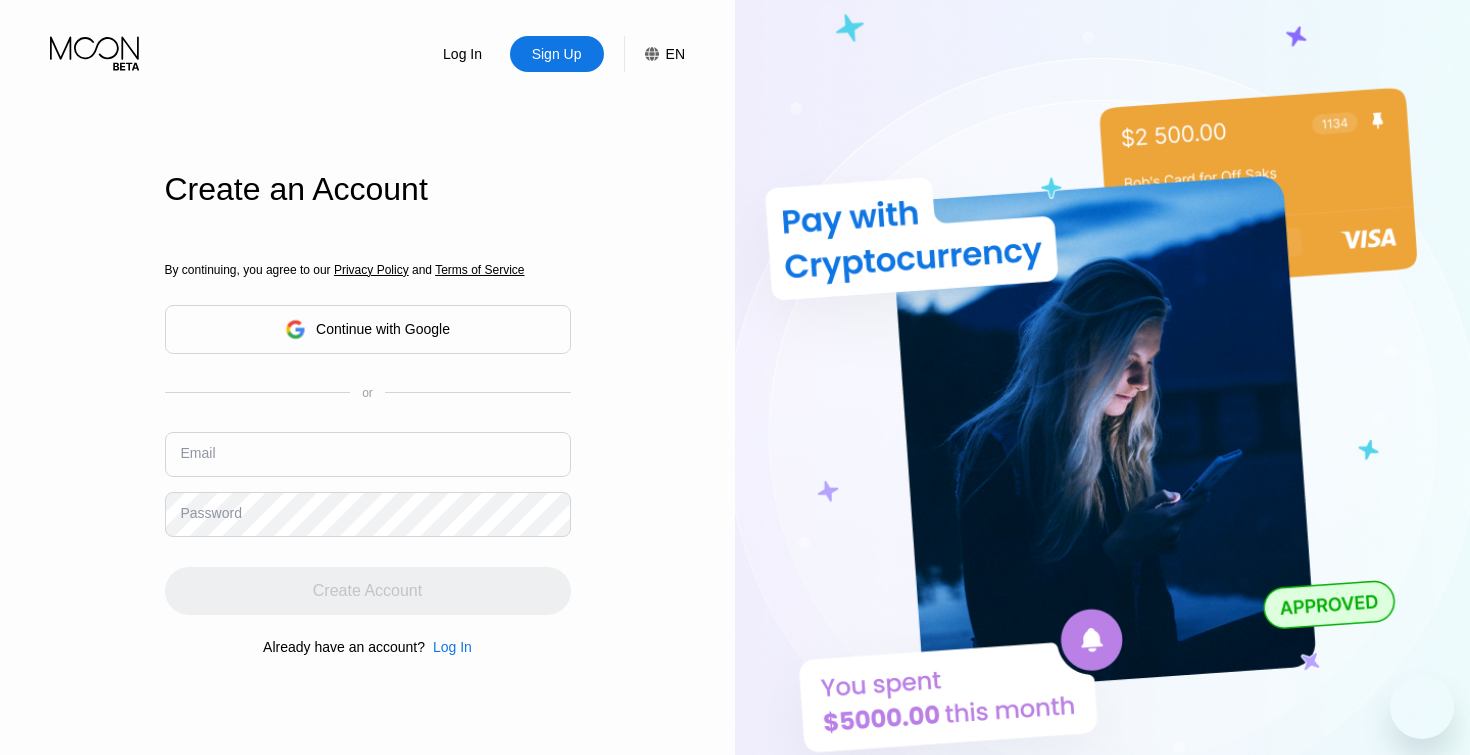 scroll, scrollTop: 0, scrollLeft: 0, axis: both 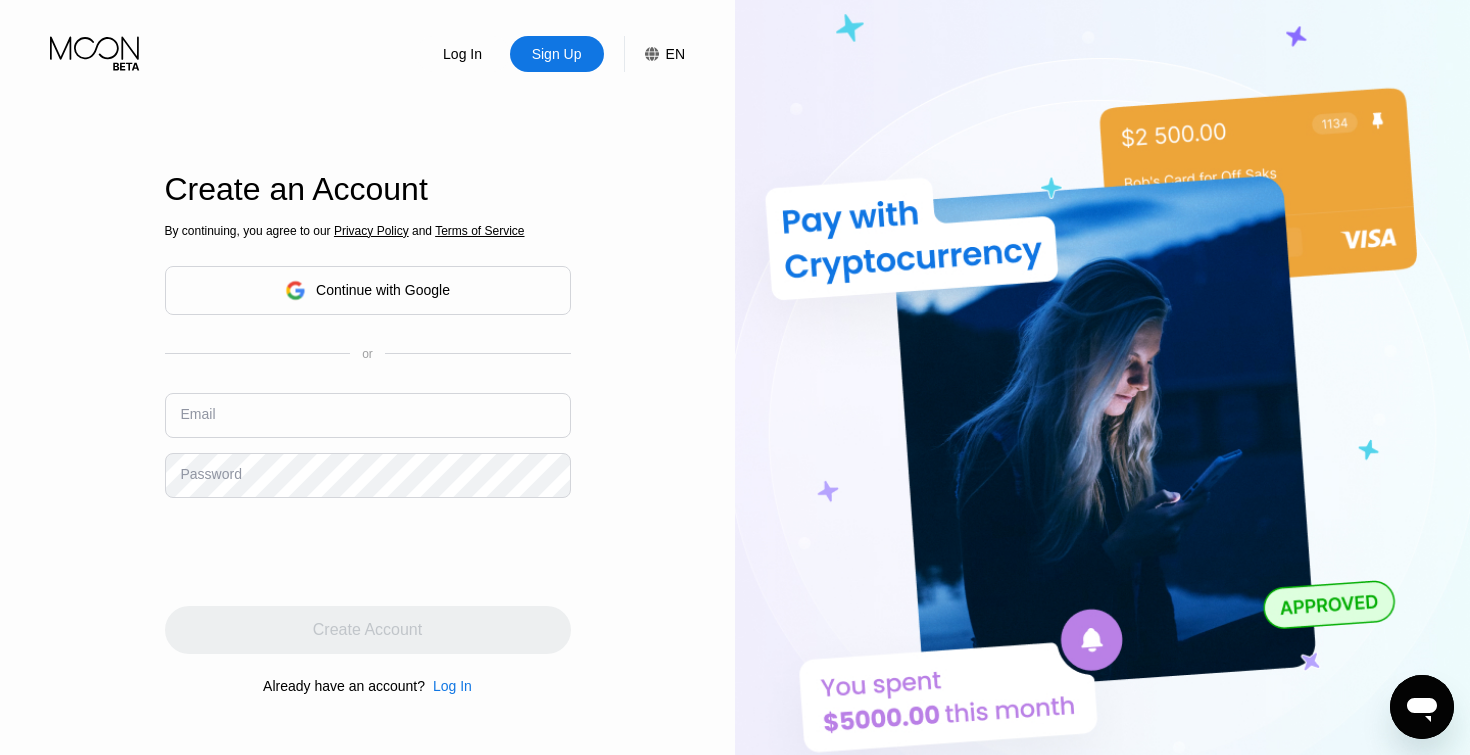 click at bounding box center (368, 415) 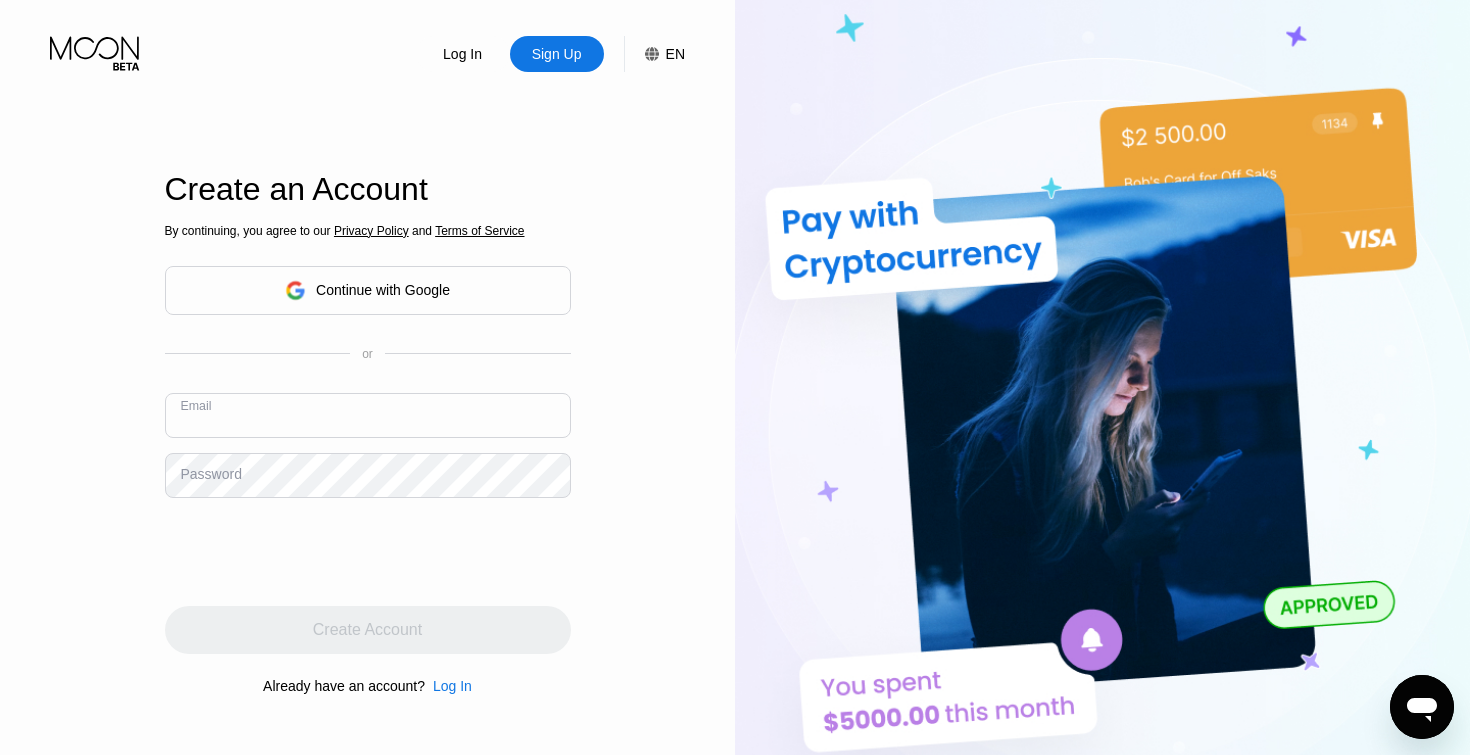 paste on "ben0136272@proton.me" 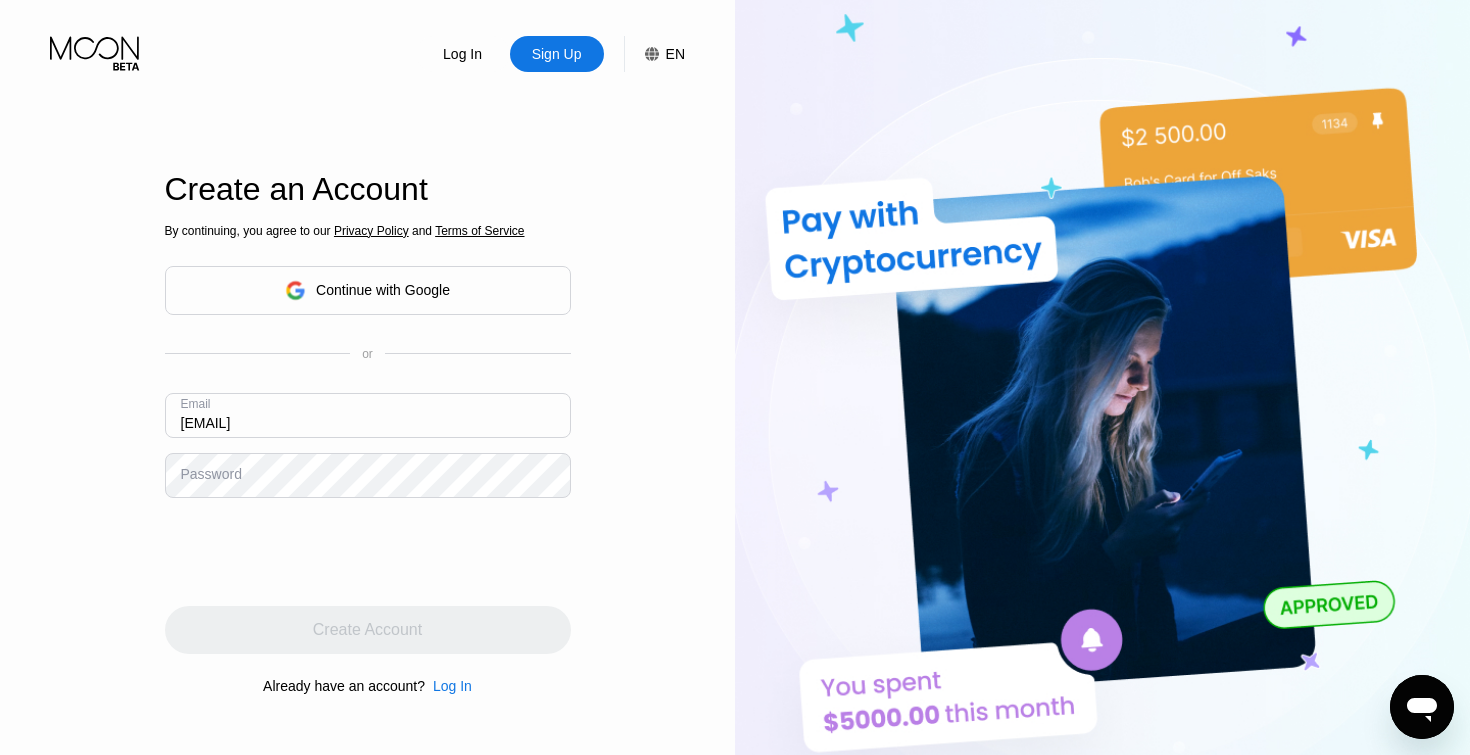 type on "ben0136272@proton.me" 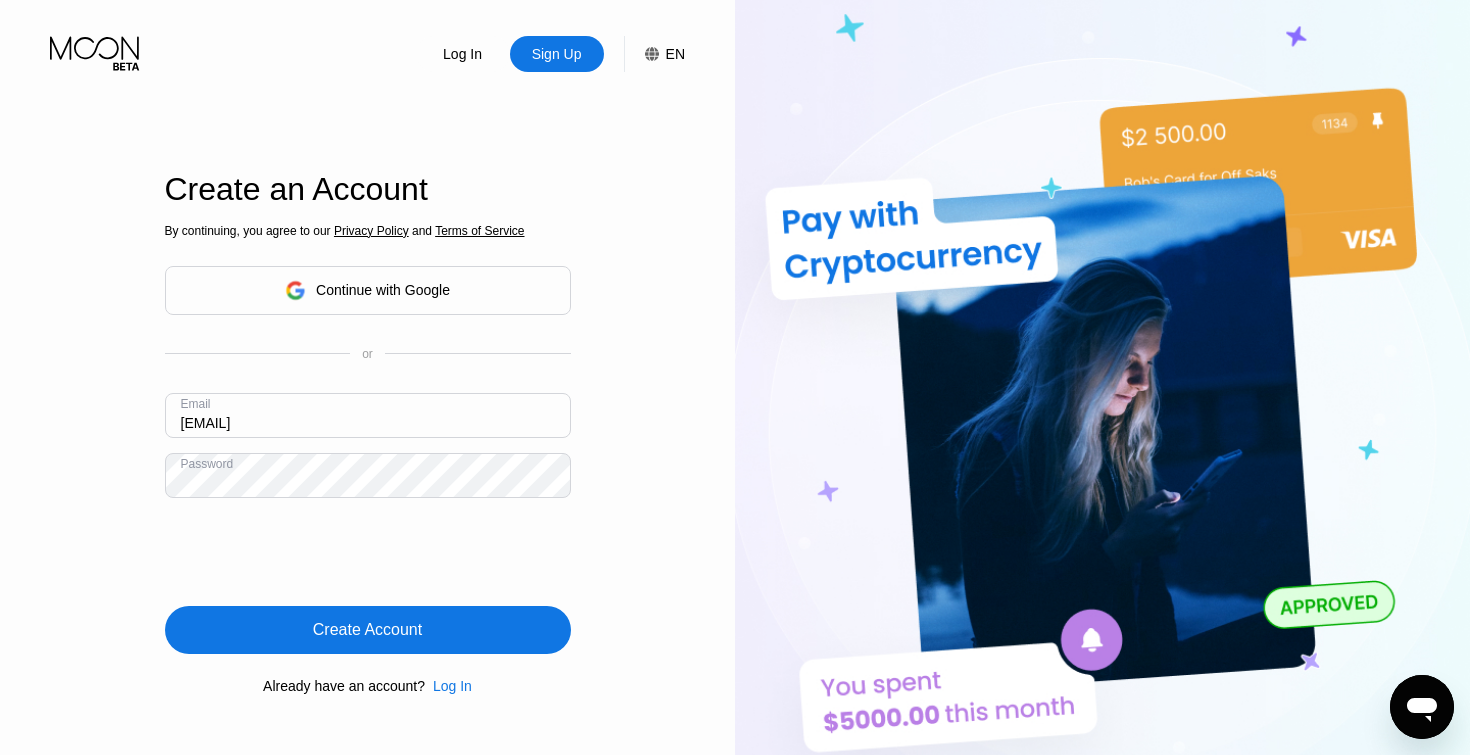 click on "Create Account" at bounding box center [368, 630] 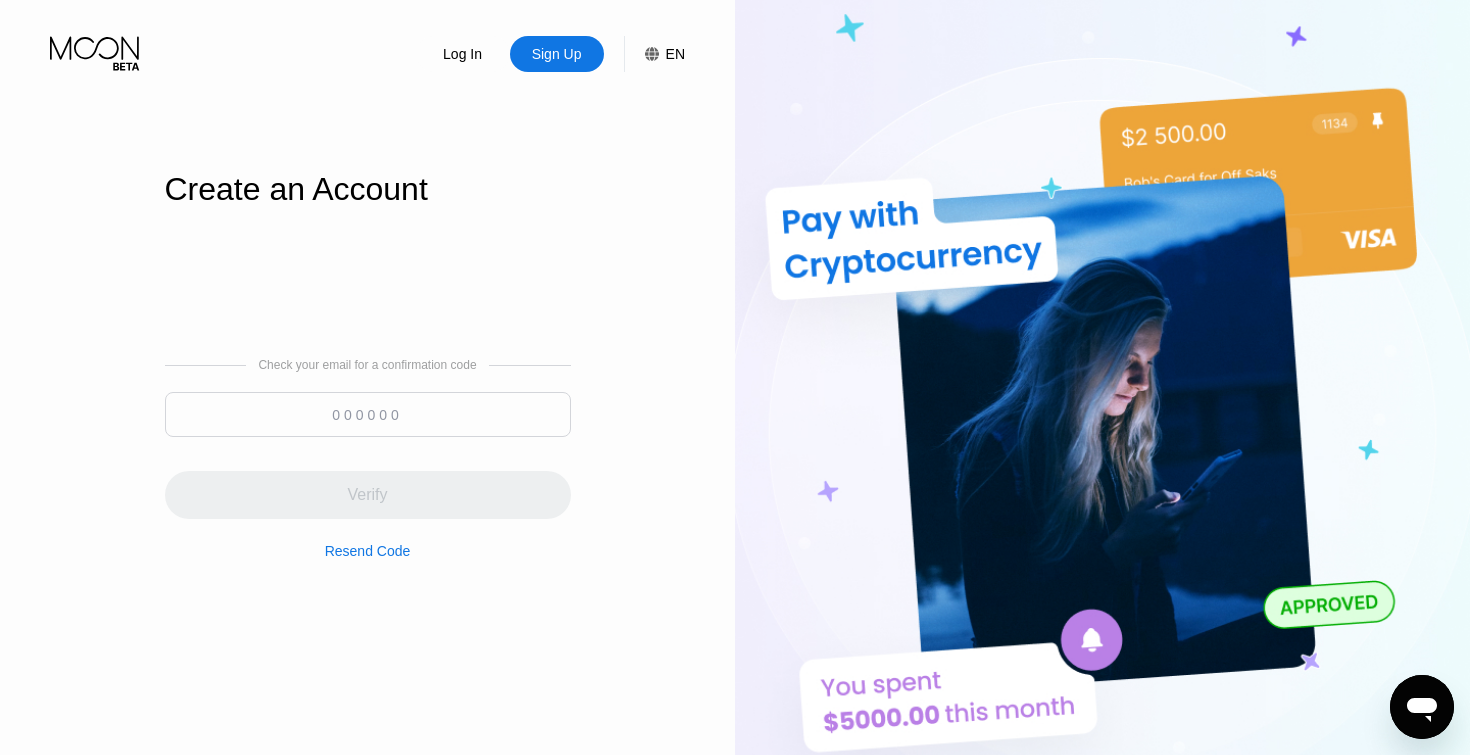 click at bounding box center (368, 414) 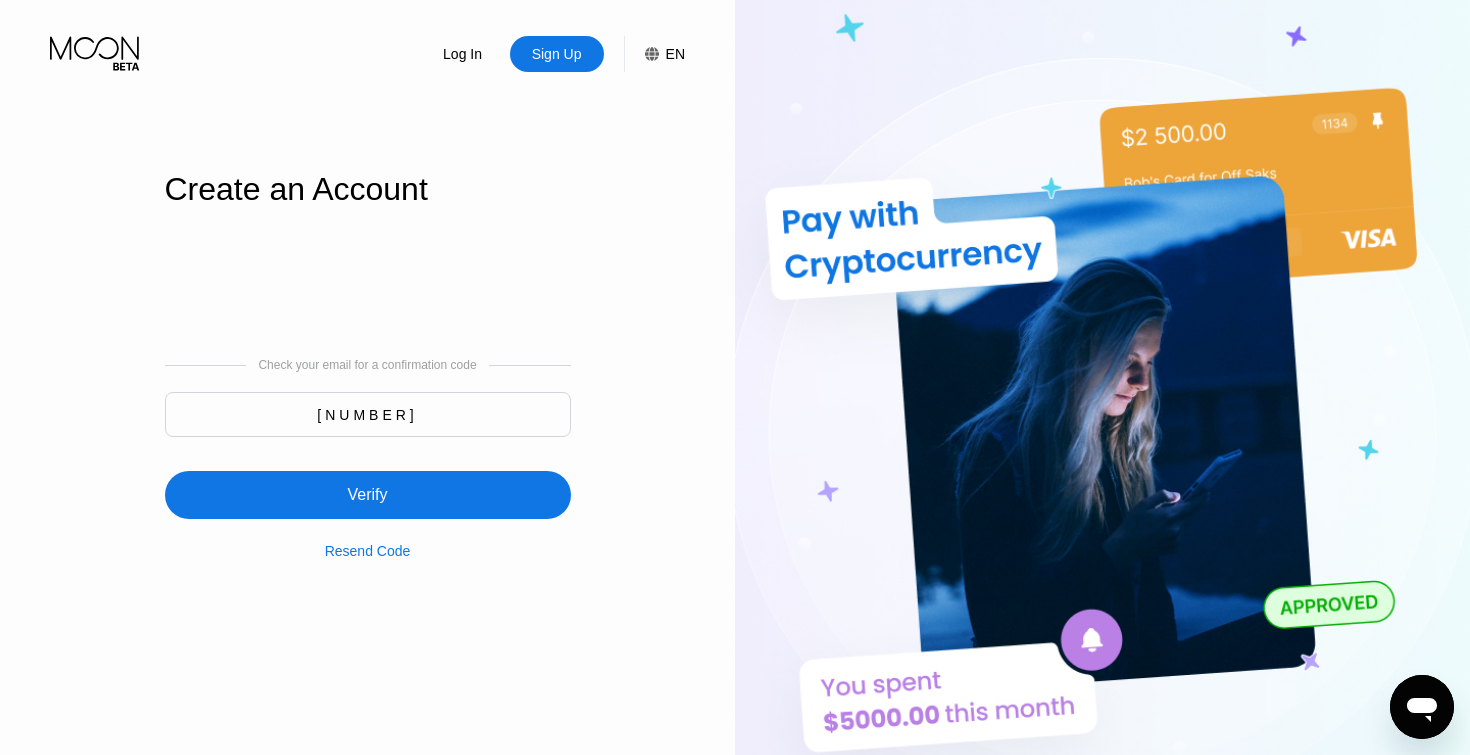 type on "250258" 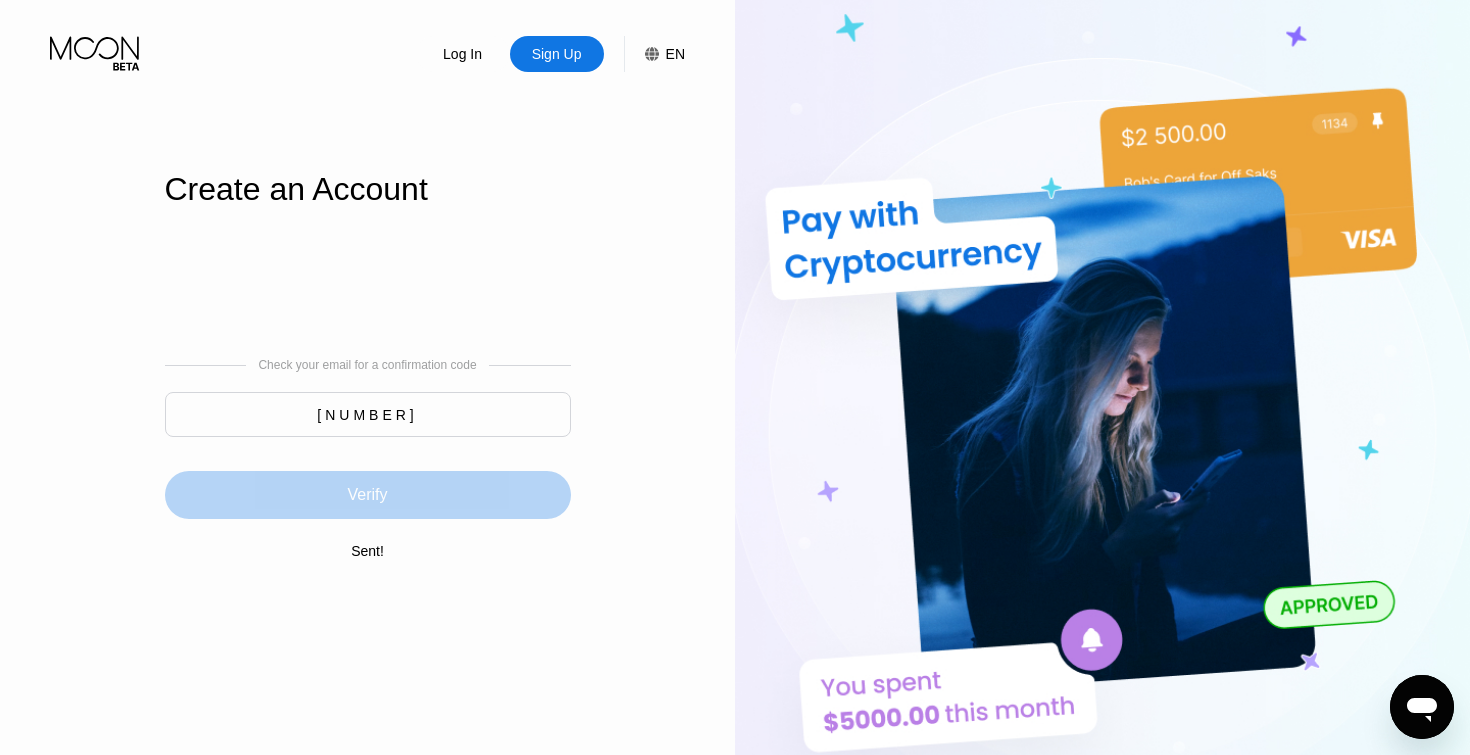 click on "Verify" at bounding box center [368, 495] 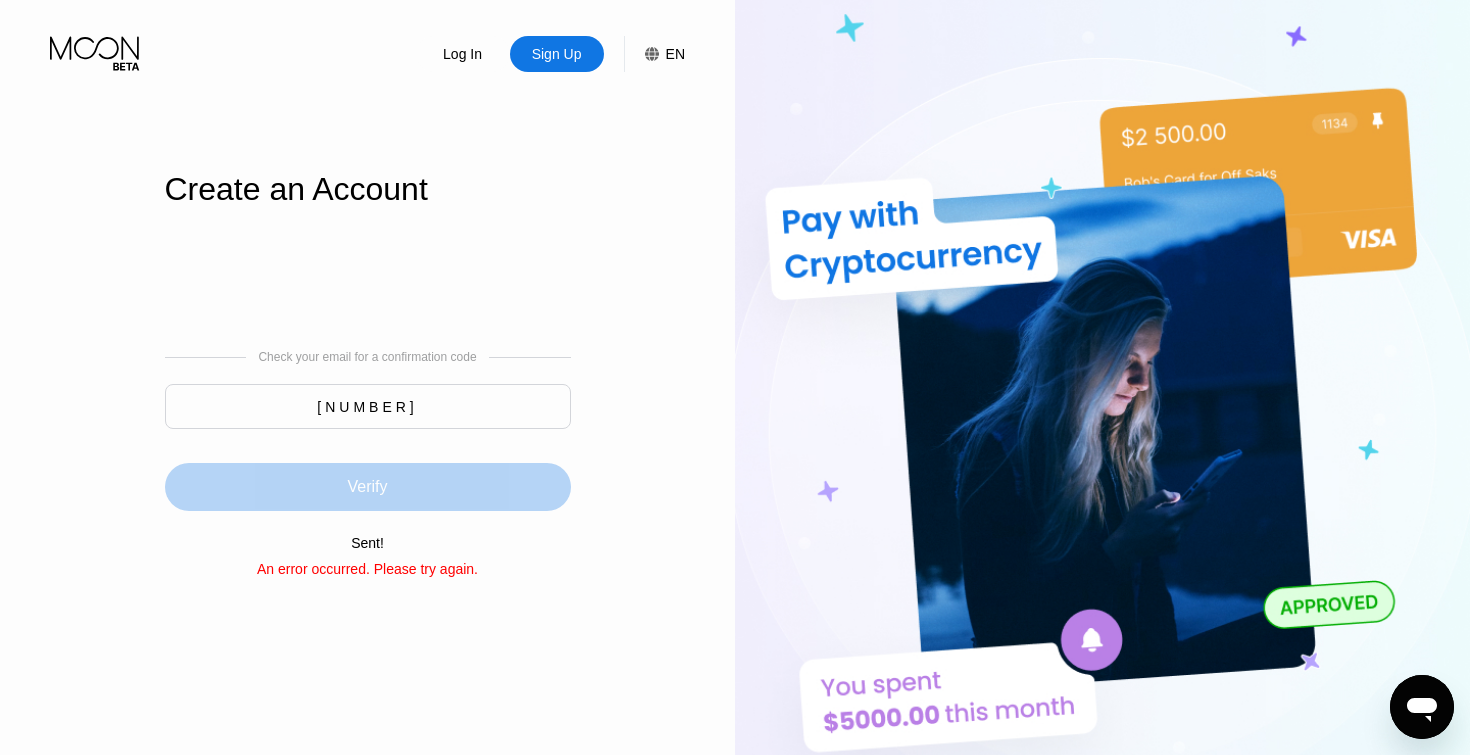 click on "Verify" at bounding box center [368, 487] 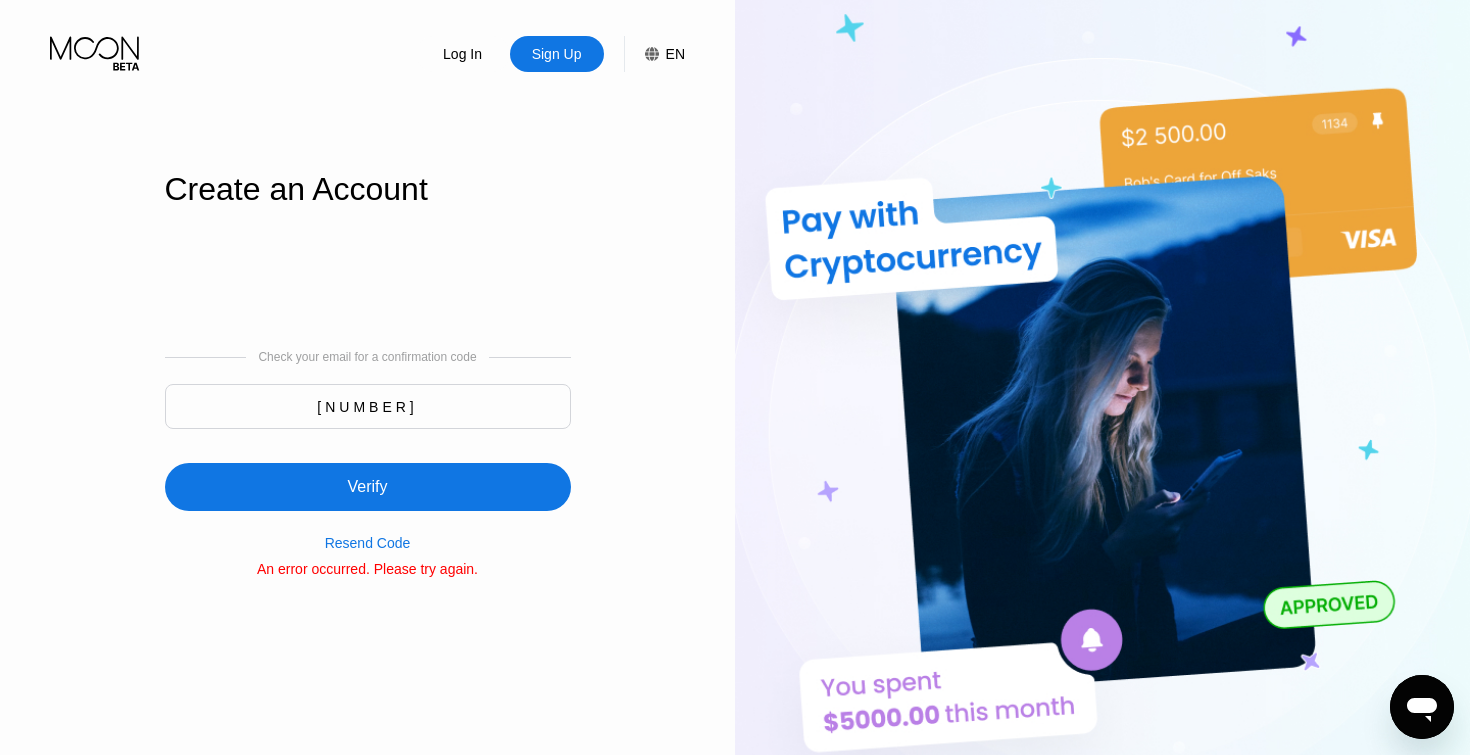 click on "250258" at bounding box center (368, 406) 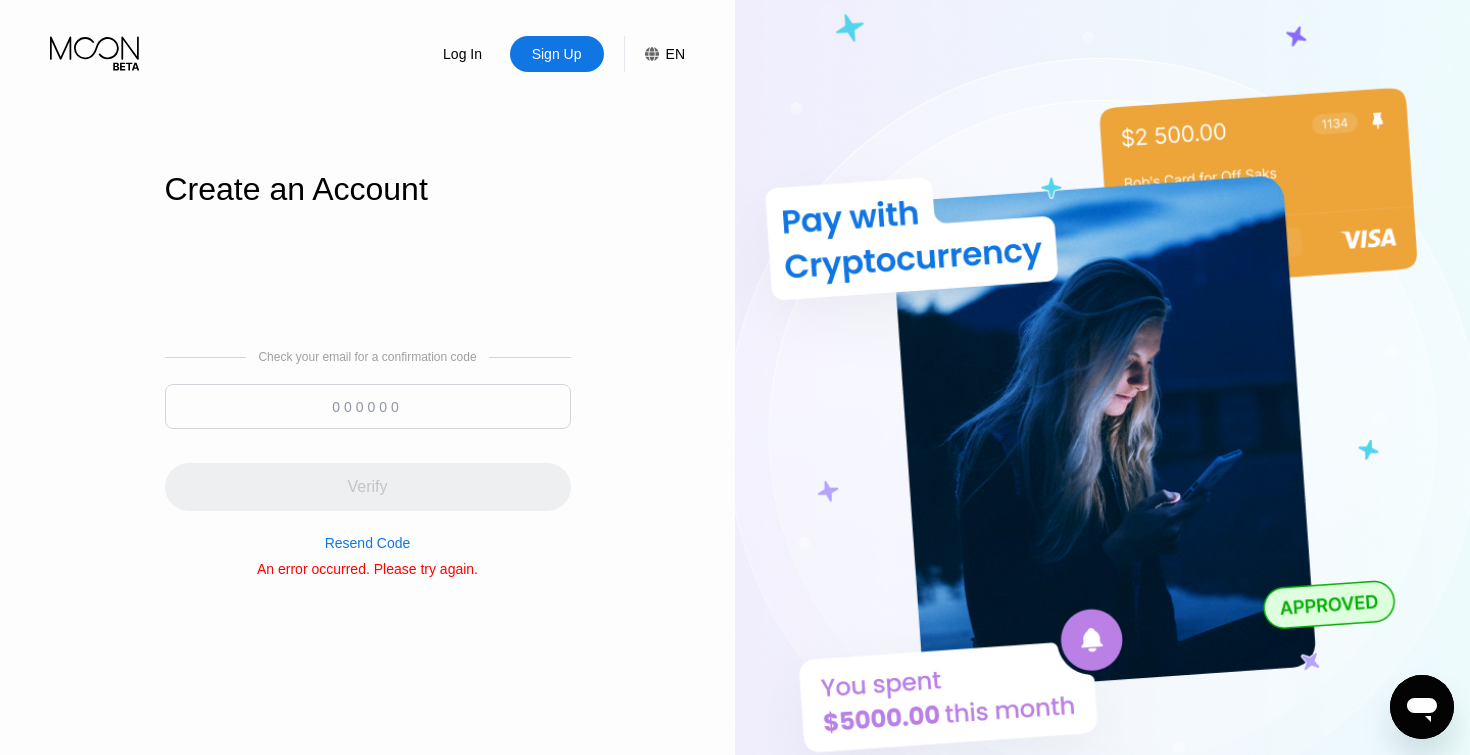 paste on "033129" 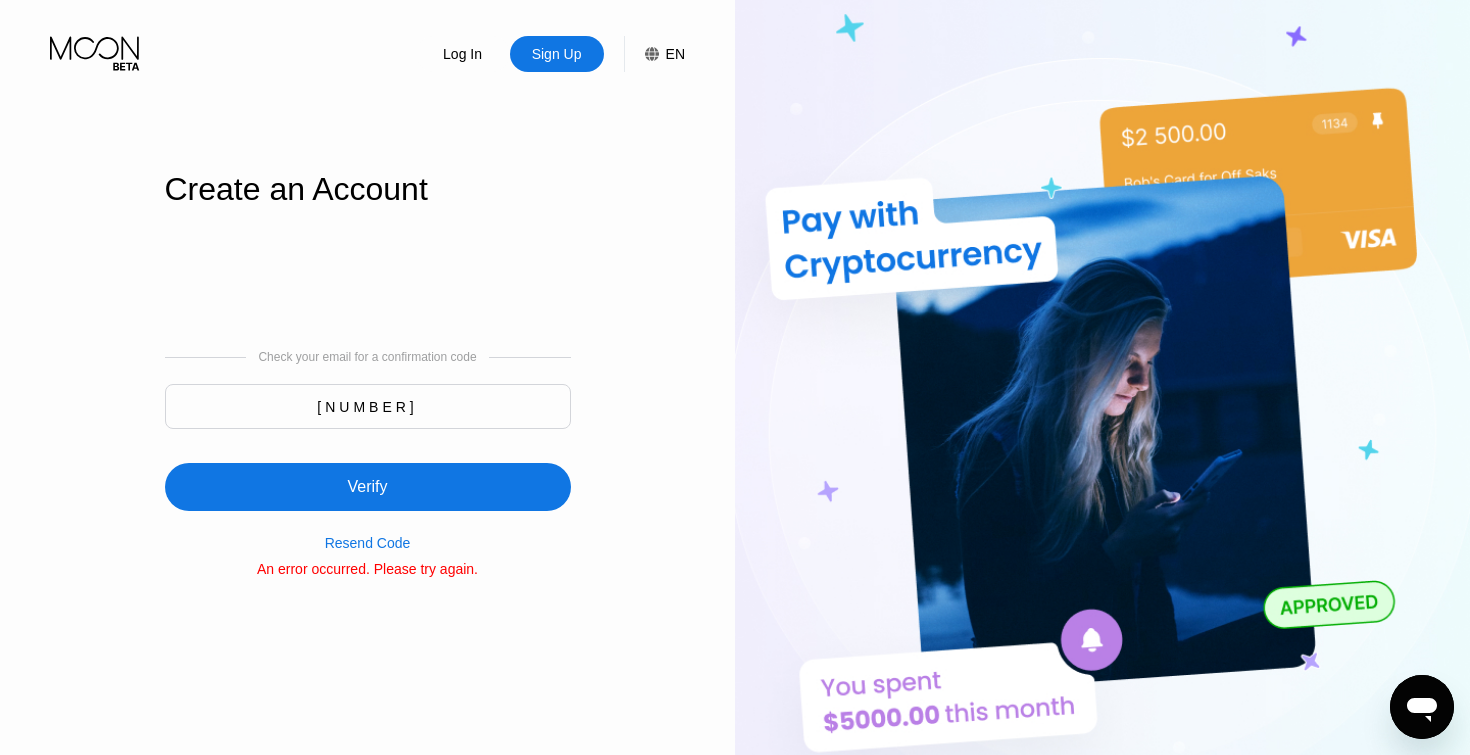 type on "033129" 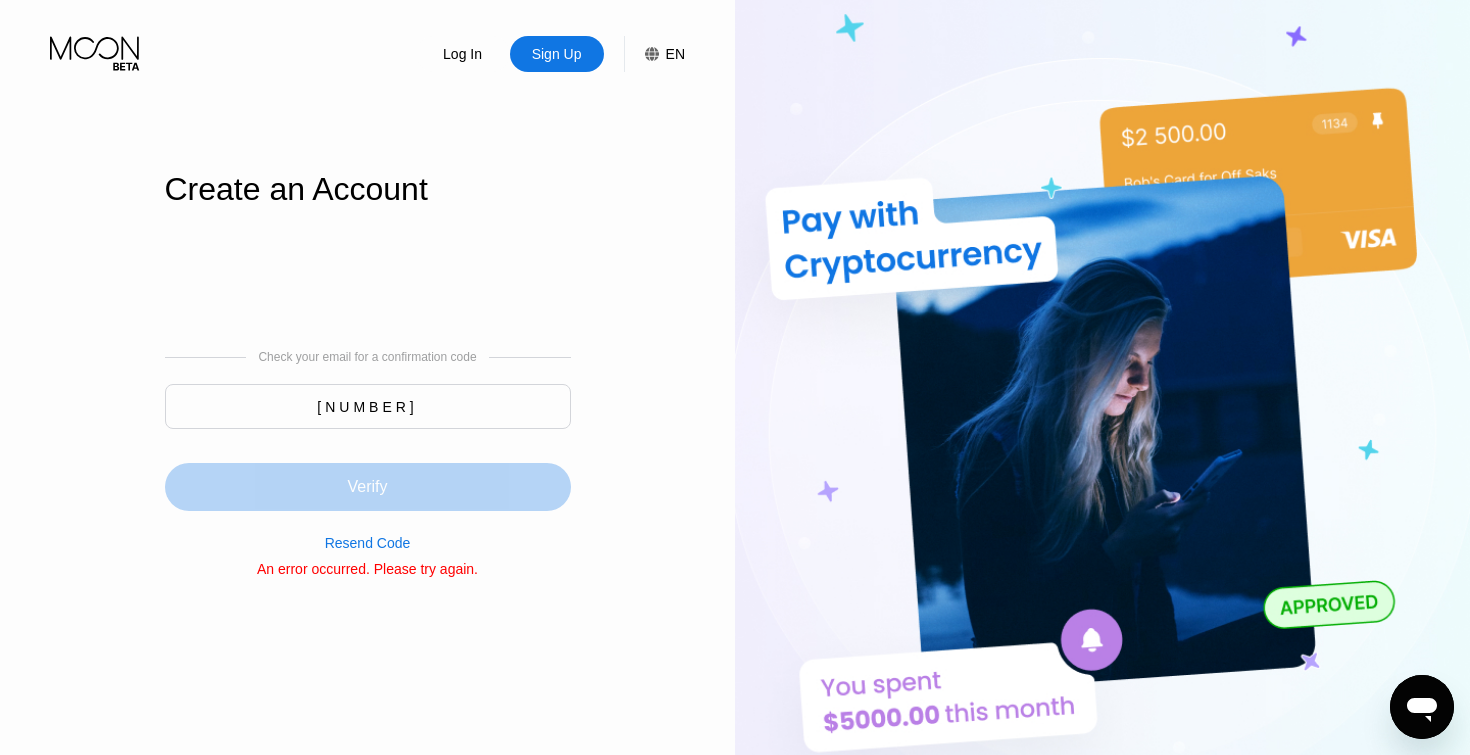 click on "Verify" at bounding box center (368, 487) 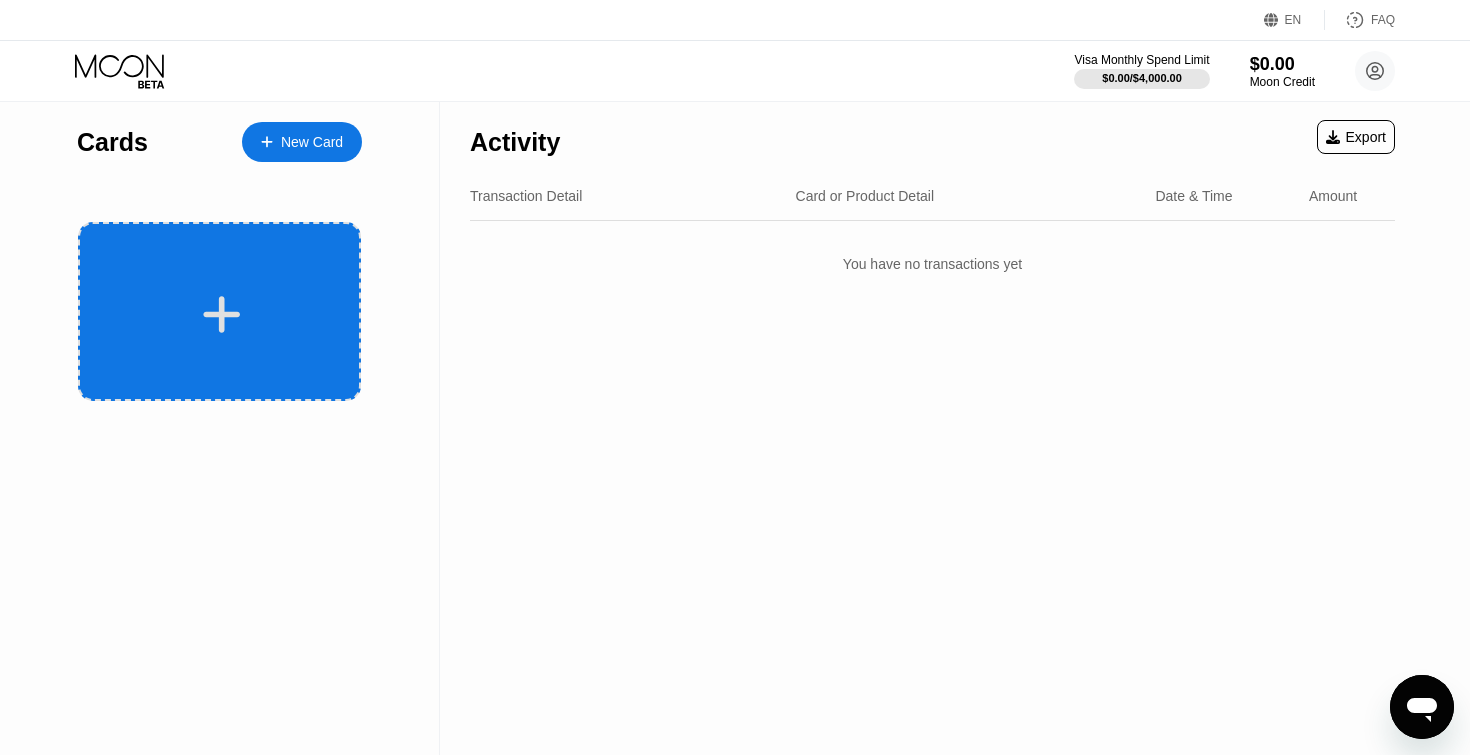 click at bounding box center [219, 311] 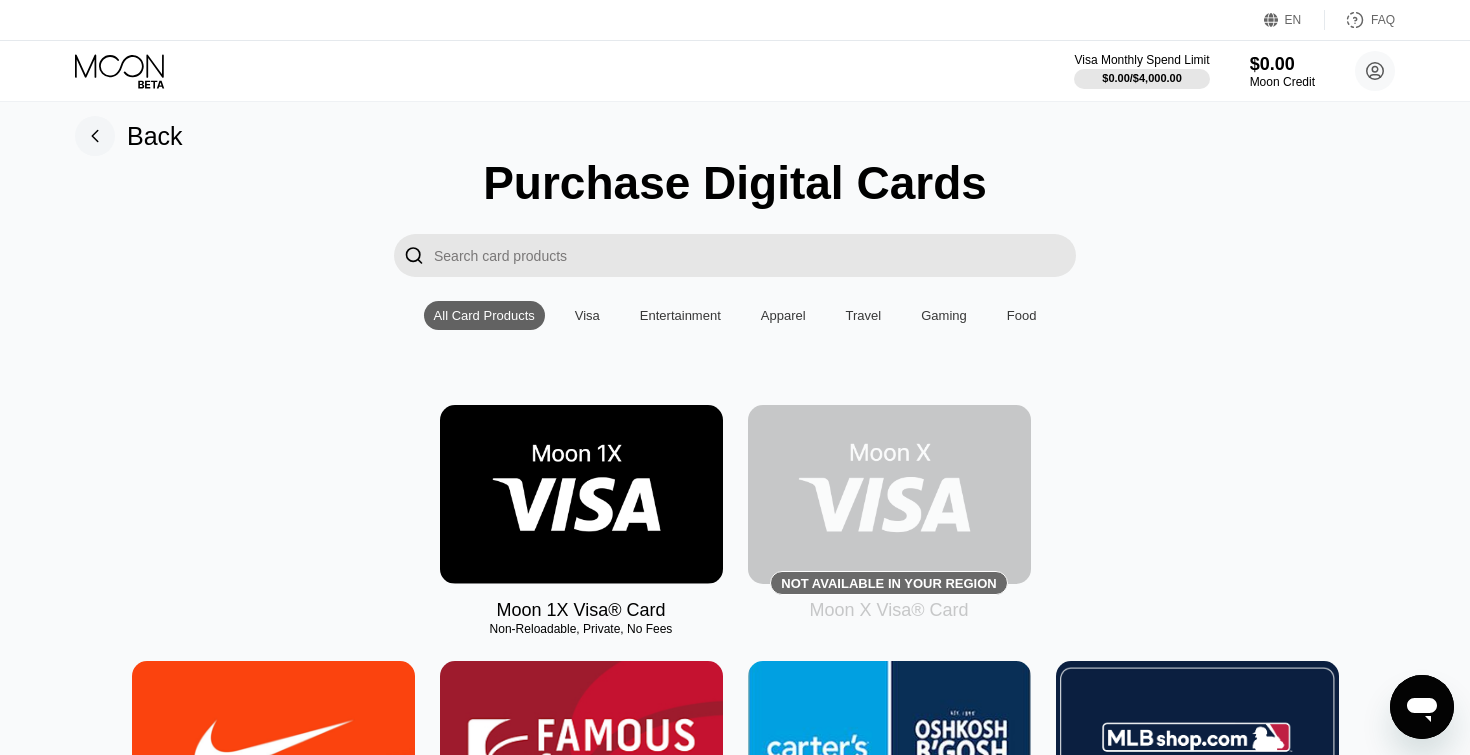 scroll, scrollTop: 0, scrollLeft: 0, axis: both 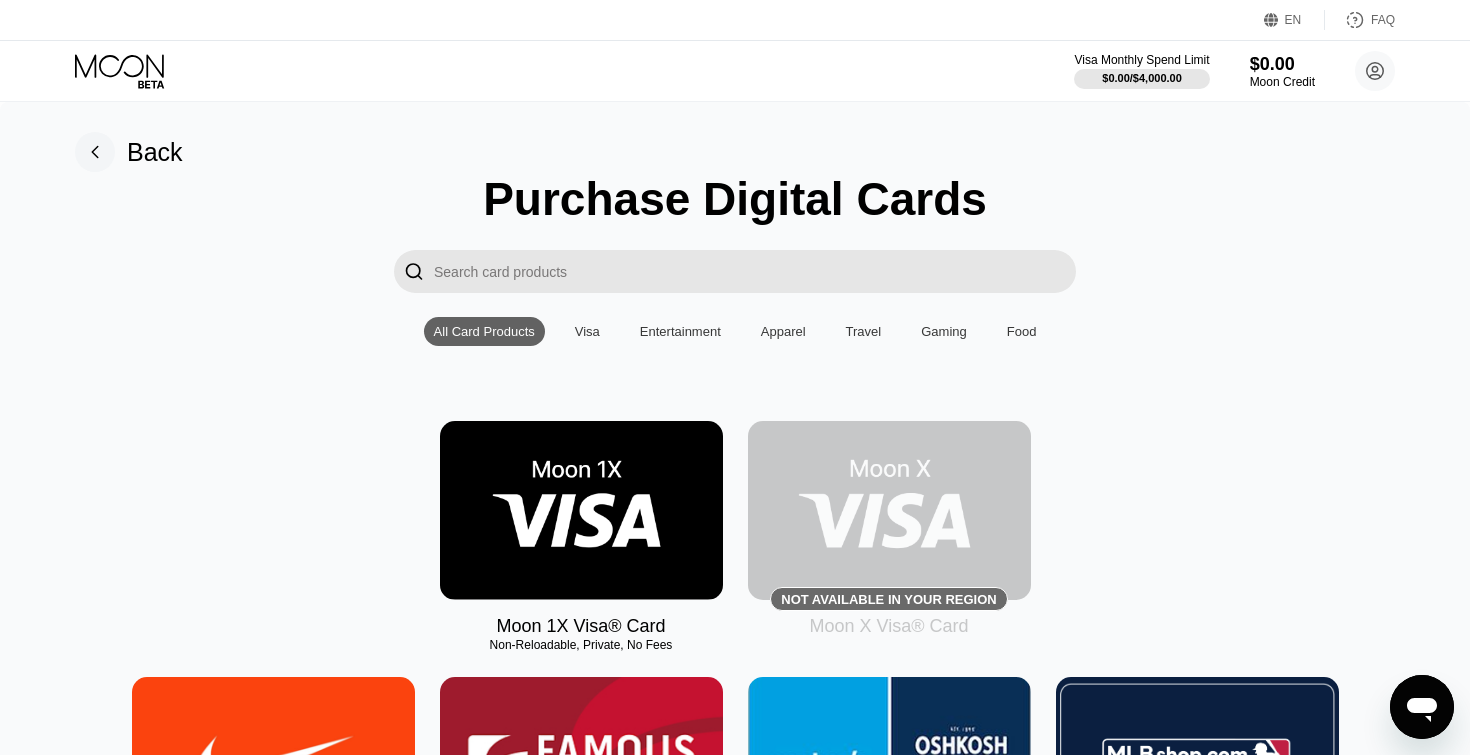 click on "Visa" at bounding box center (587, 331) 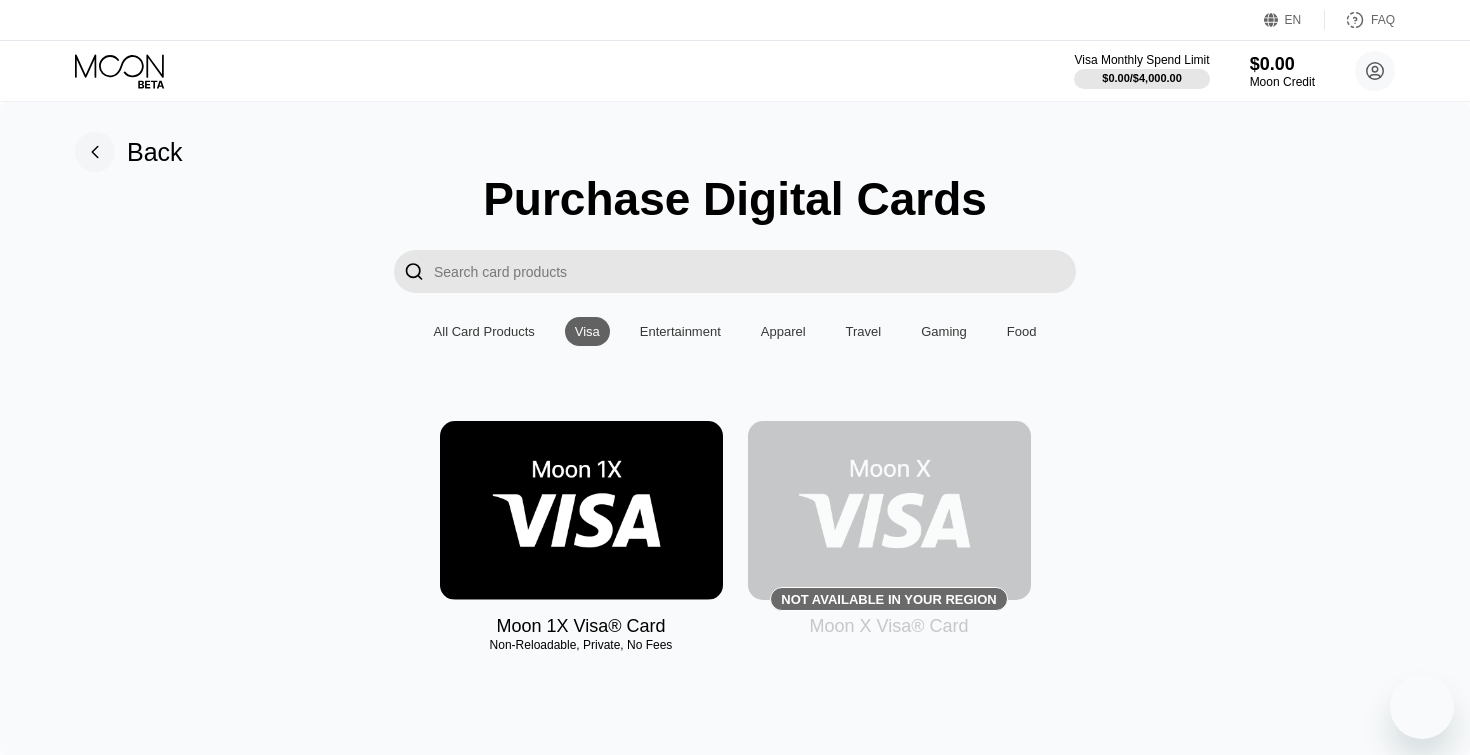 scroll, scrollTop: 0, scrollLeft: 0, axis: both 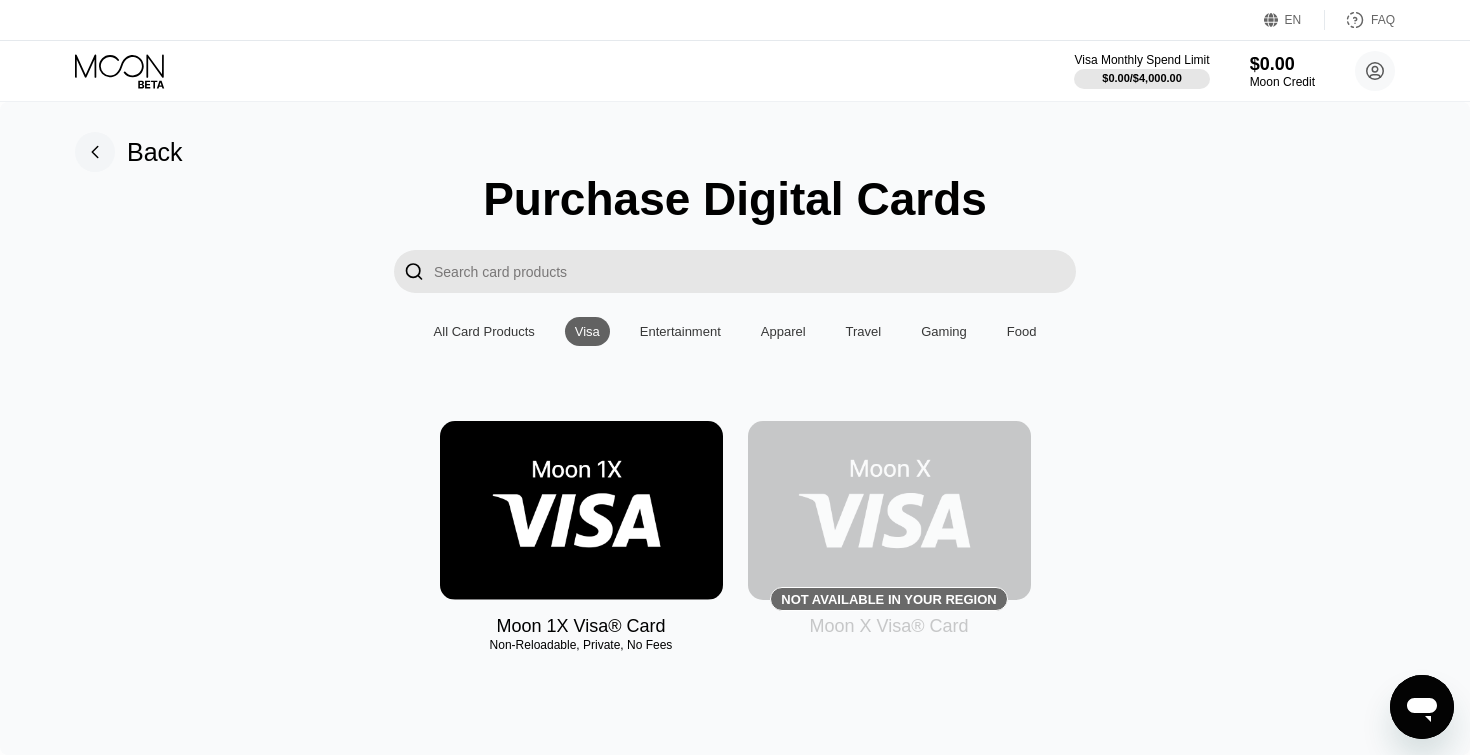 click at bounding box center (889, 510) 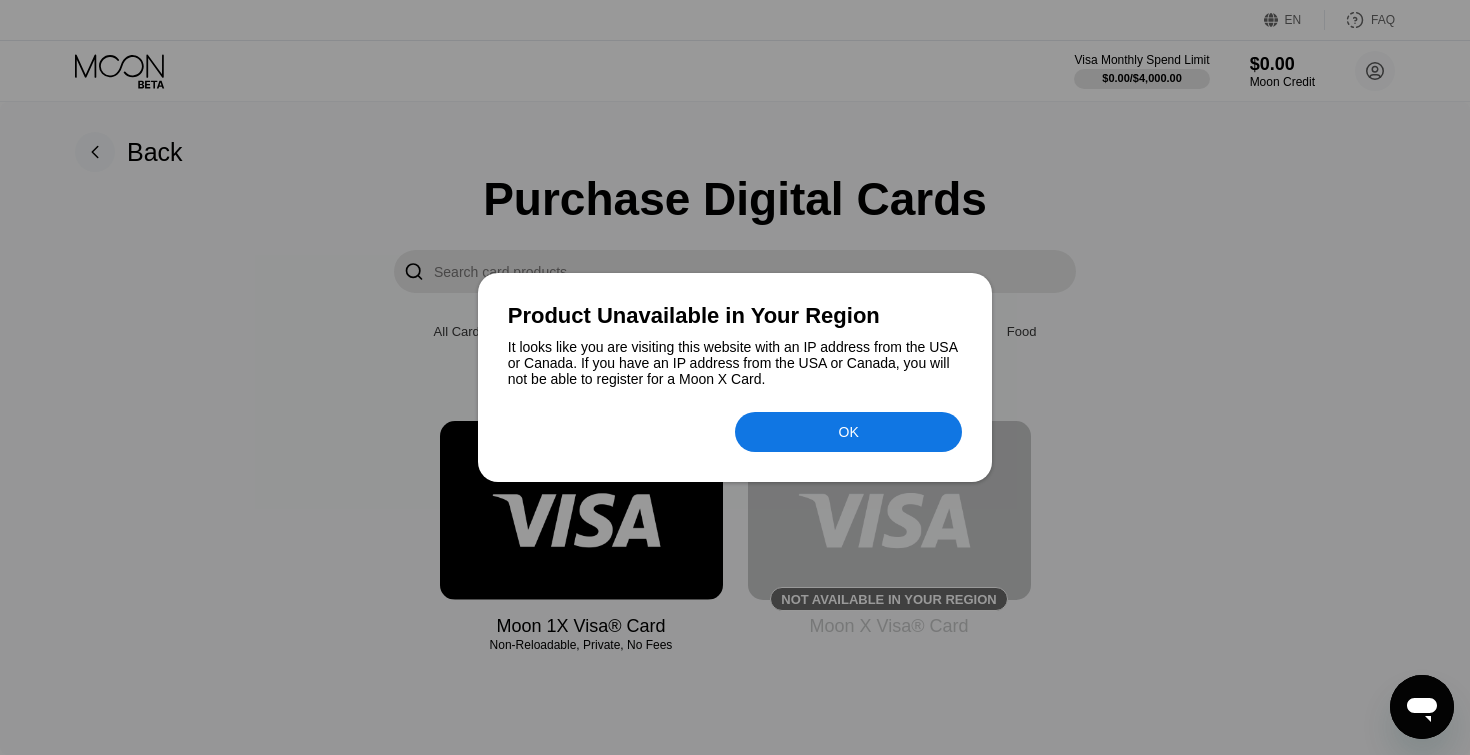 click on "OK" at bounding box center [849, 432] 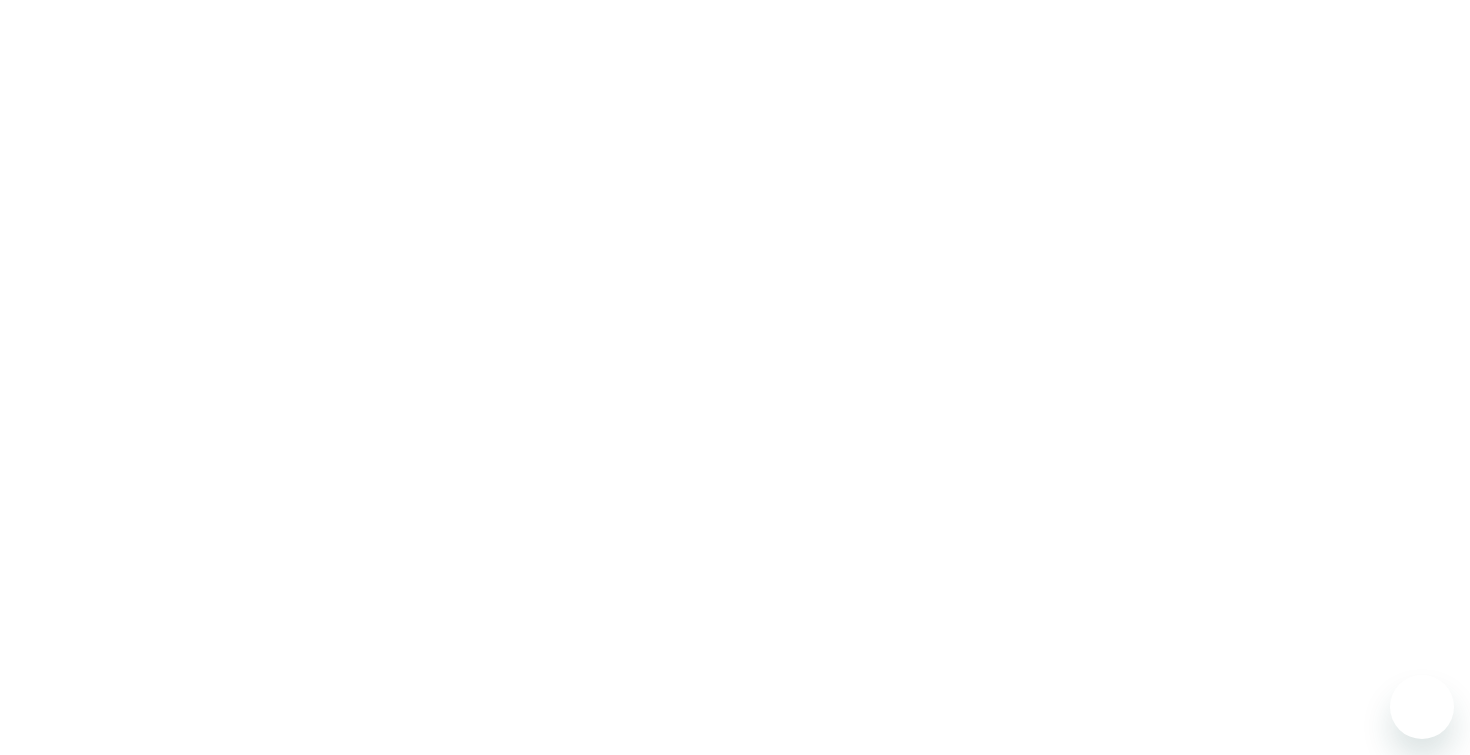 scroll, scrollTop: 0, scrollLeft: 0, axis: both 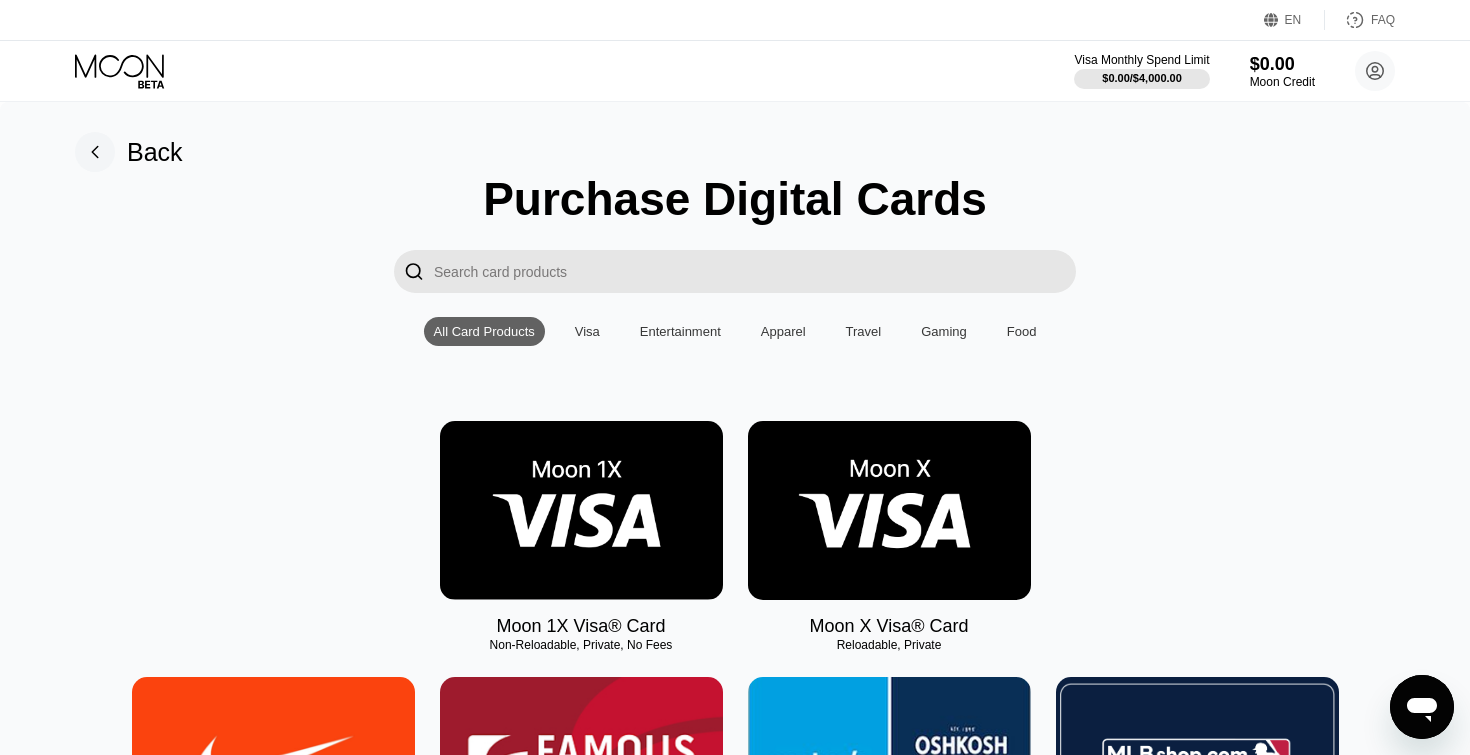 click at bounding box center (889, 510) 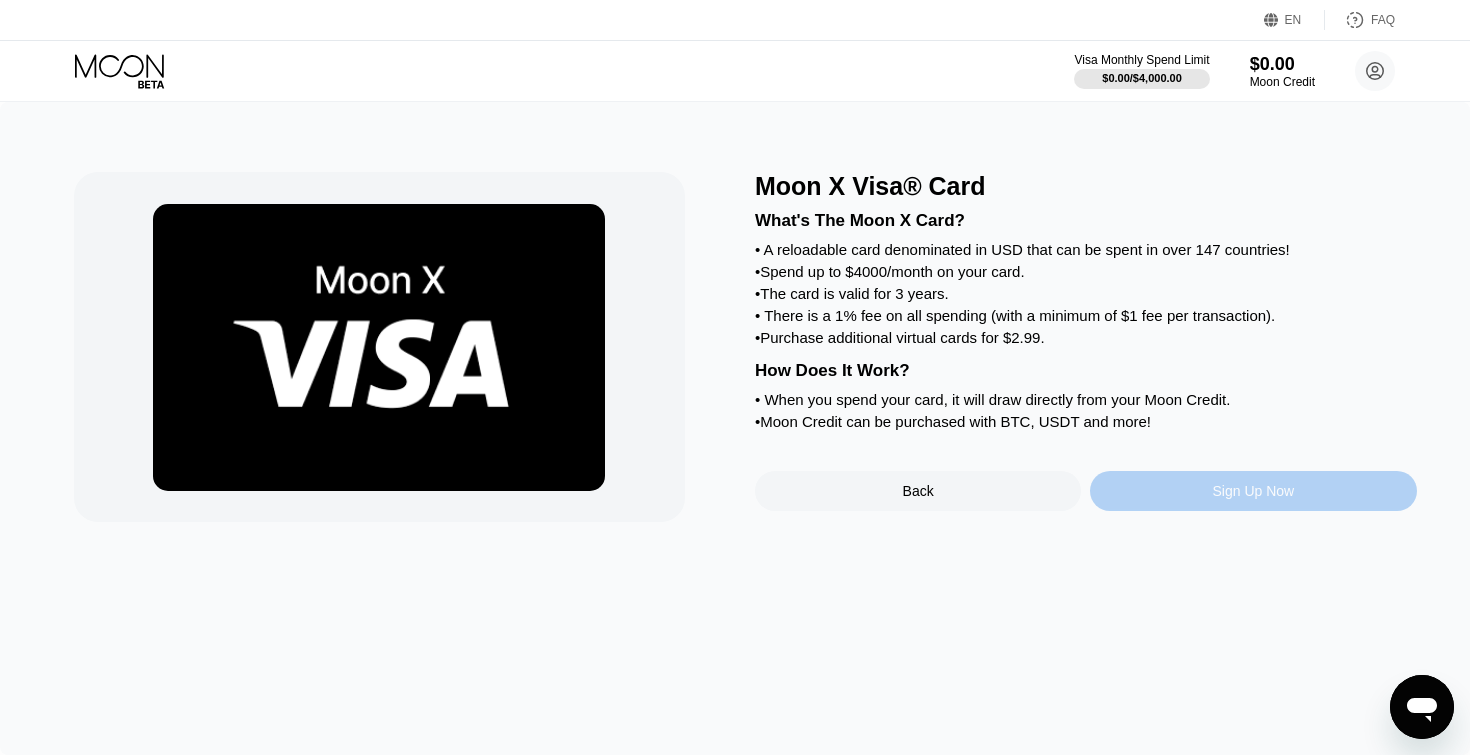 click on "Sign Up Now" at bounding box center [1253, 491] 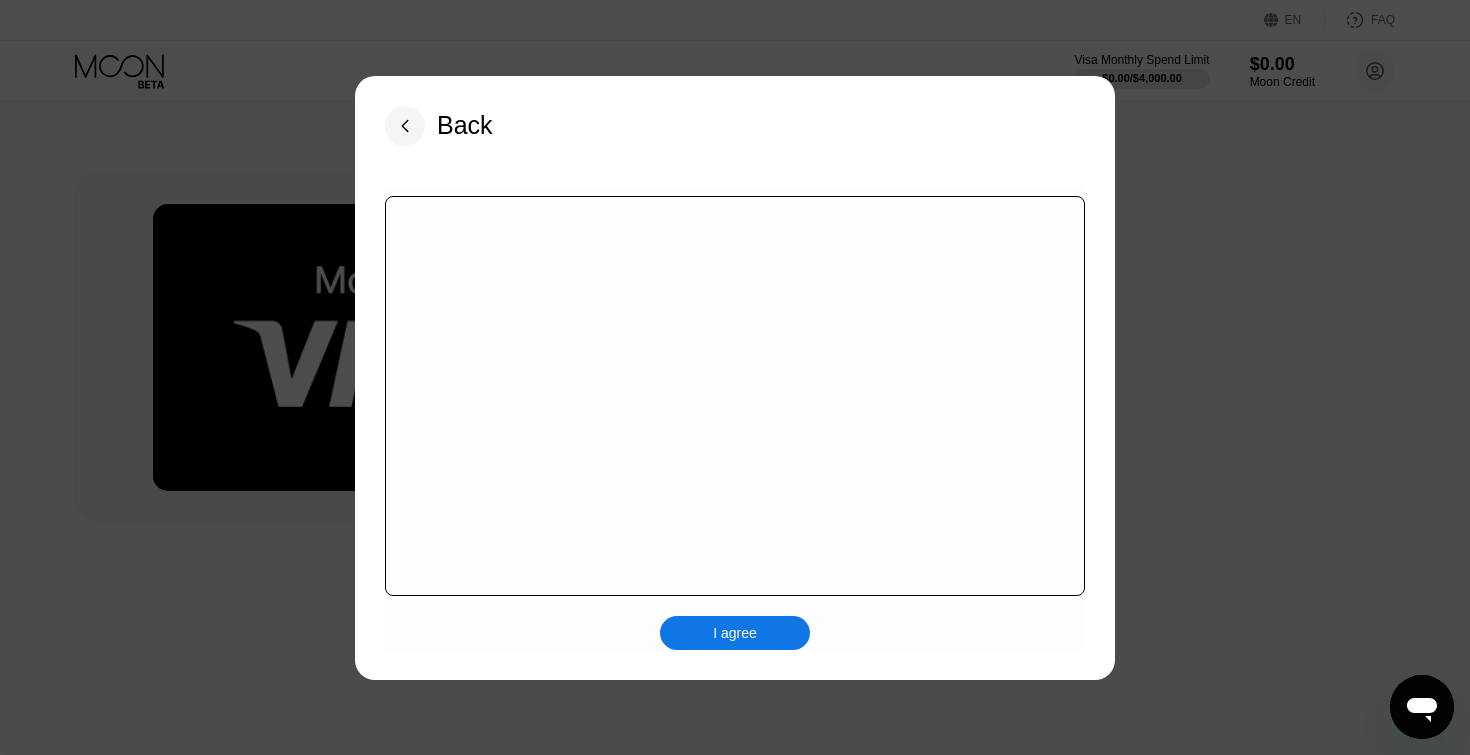 click on "I agree" at bounding box center (735, 633) 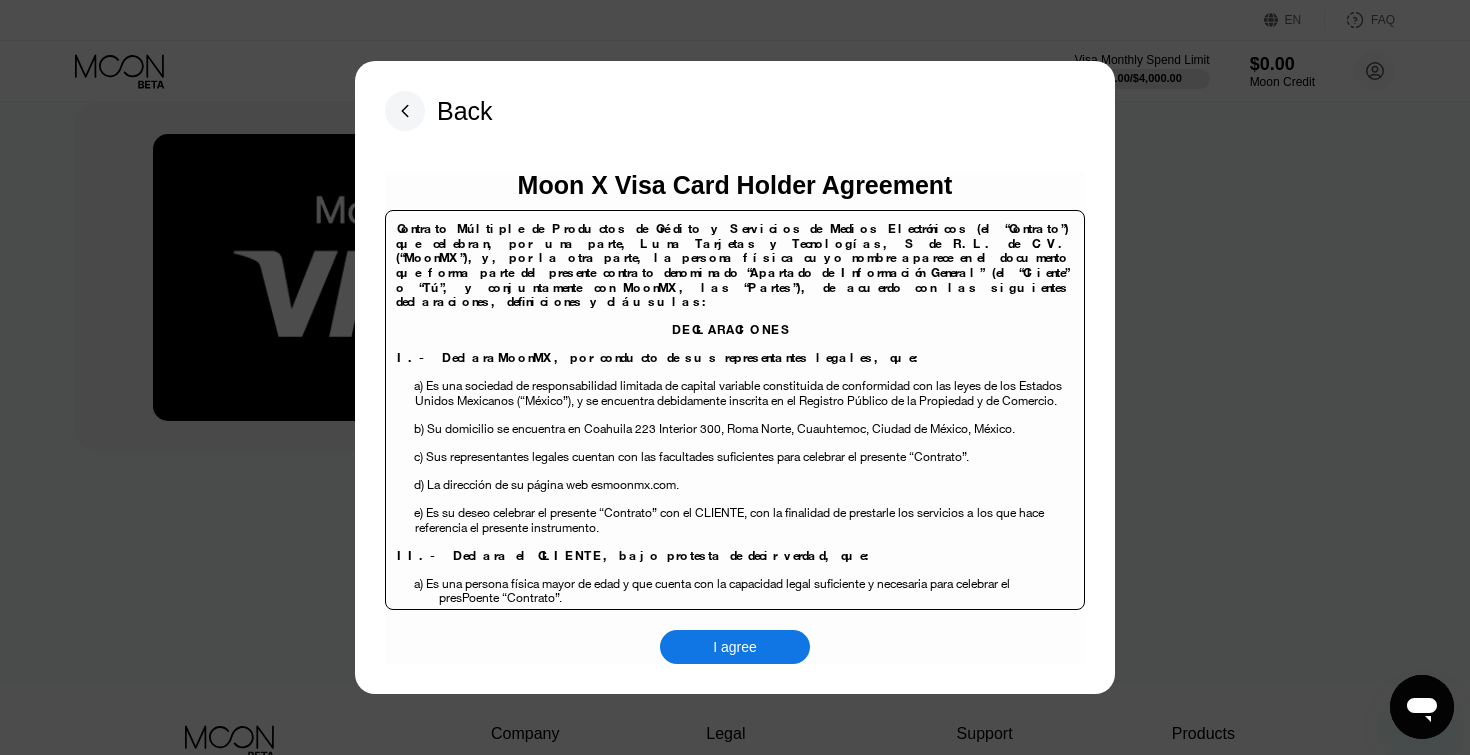 scroll, scrollTop: 114, scrollLeft: 0, axis: vertical 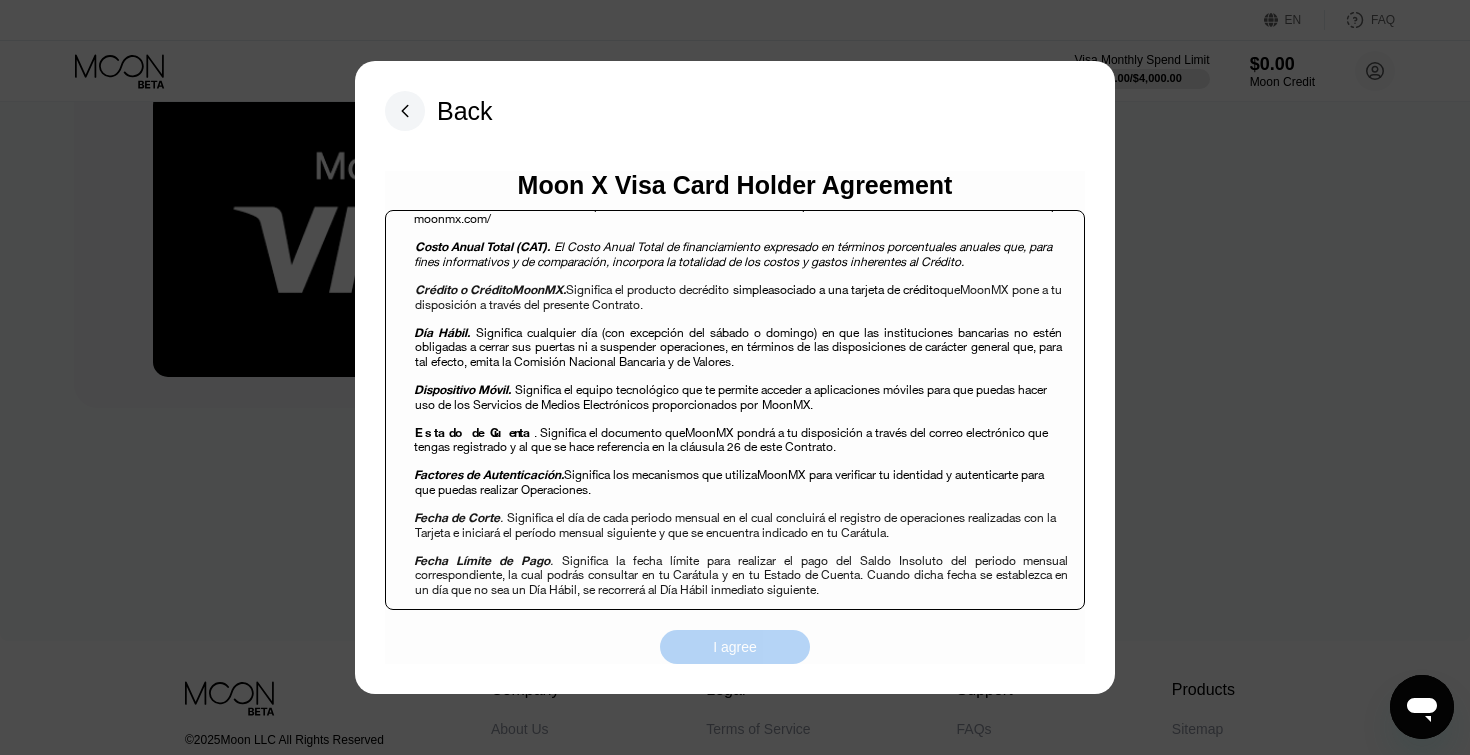 click on "I agree" at bounding box center [735, 647] 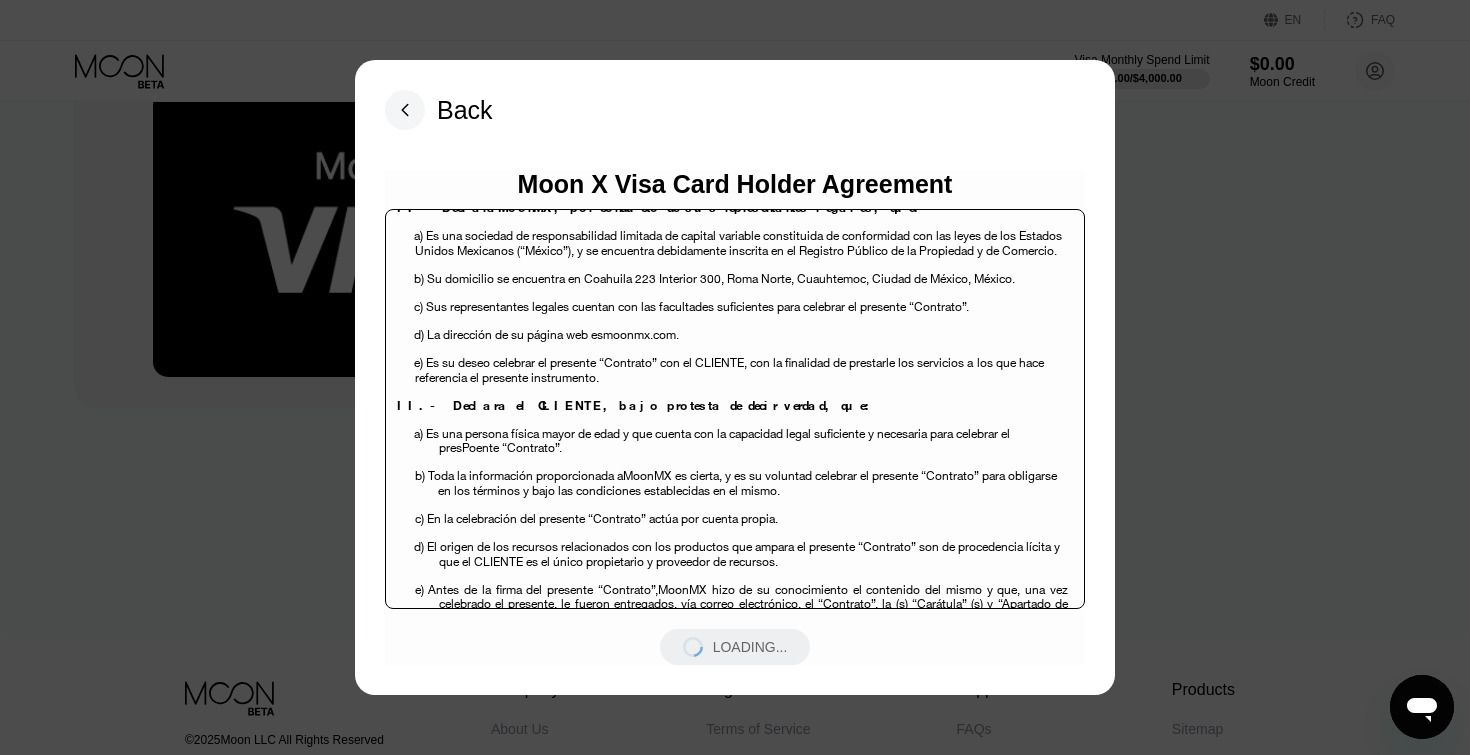 scroll, scrollTop: 0, scrollLeft: 0, axis: both 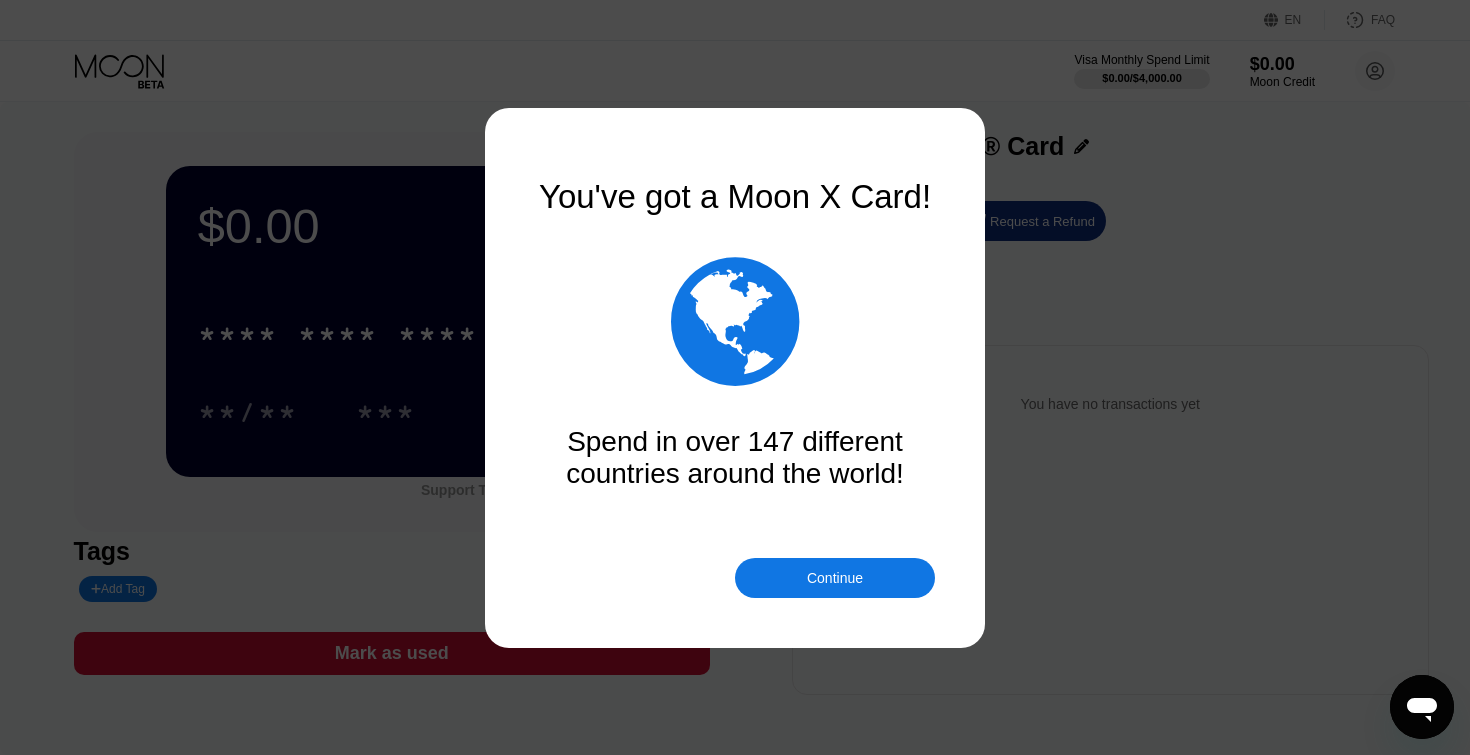 click on "Continue" at bounding box center (835, 578) 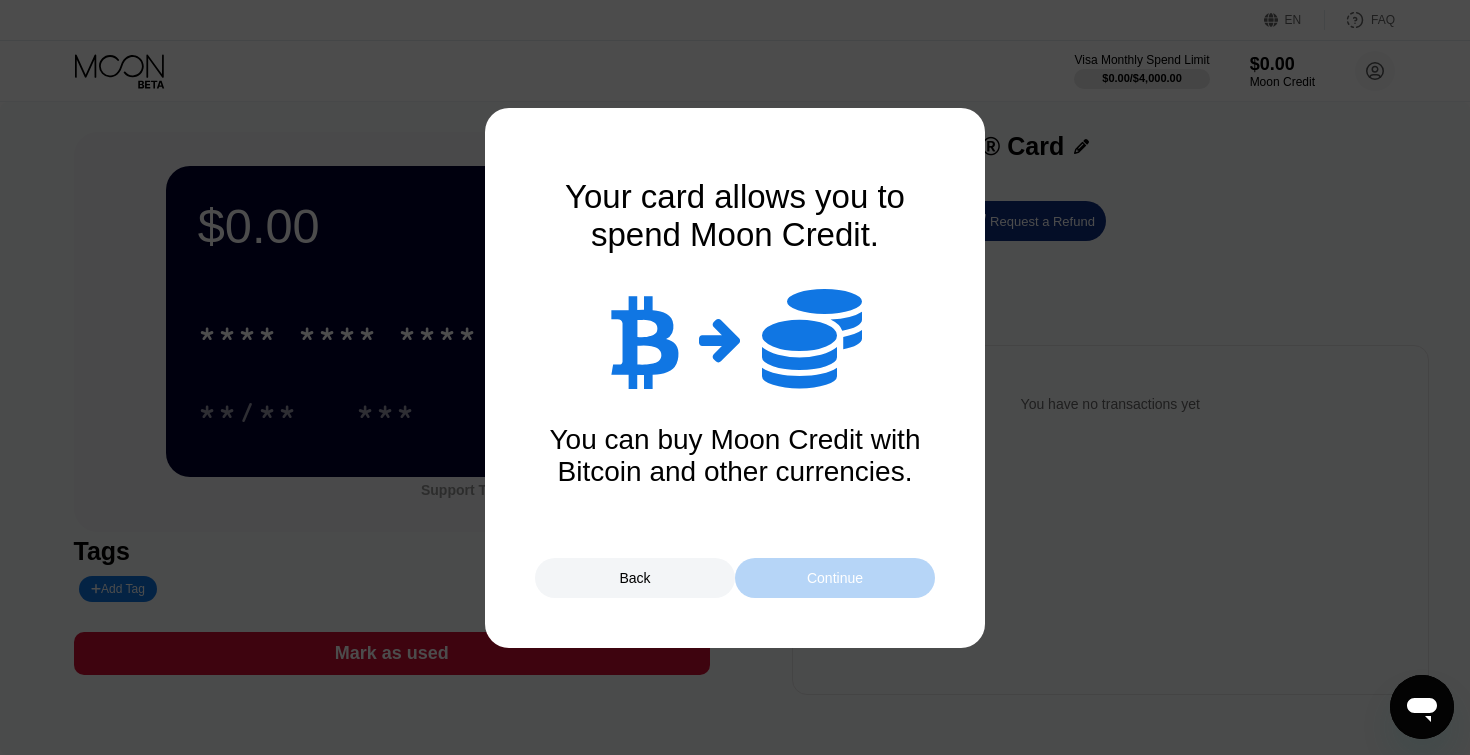 click on "Continue" at bounding box center (835, 578) 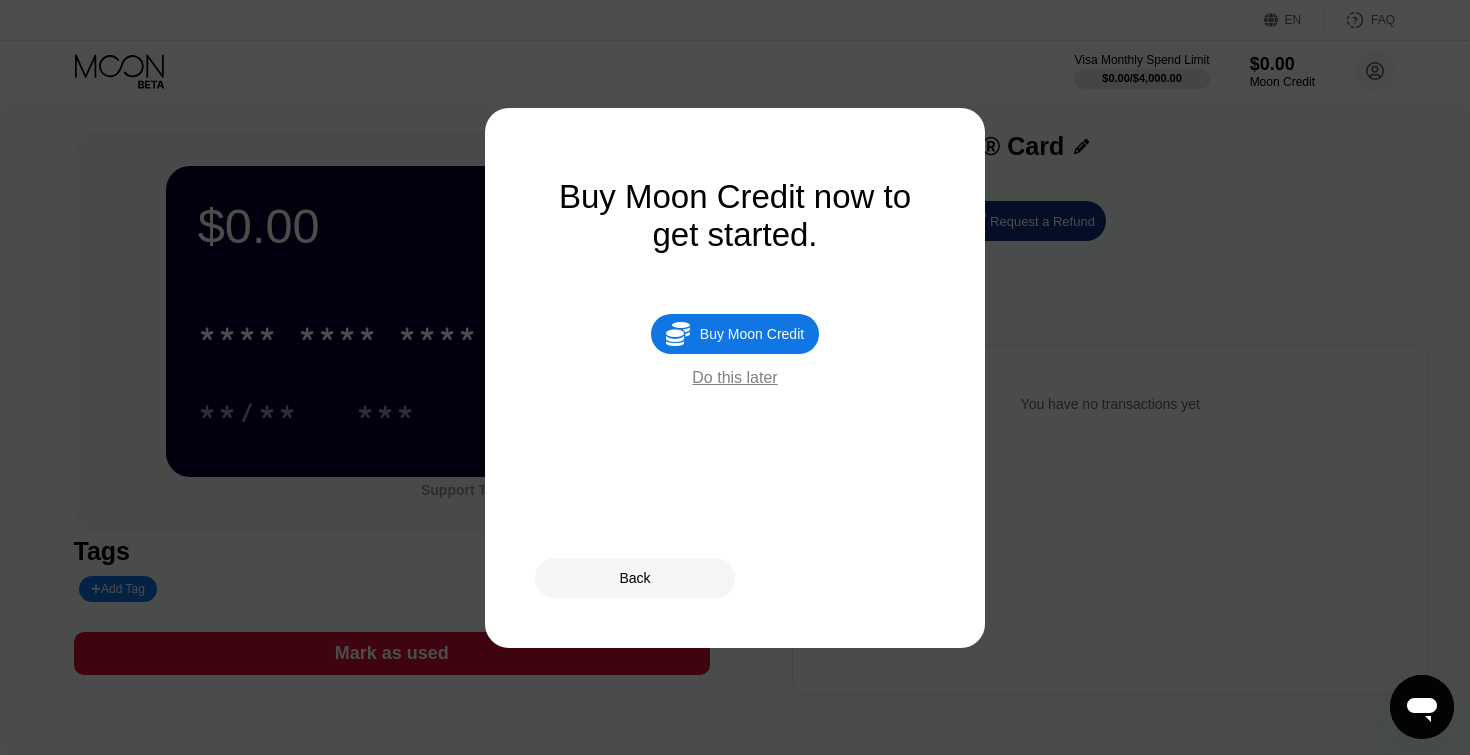 click at bounding box center (735, 377) 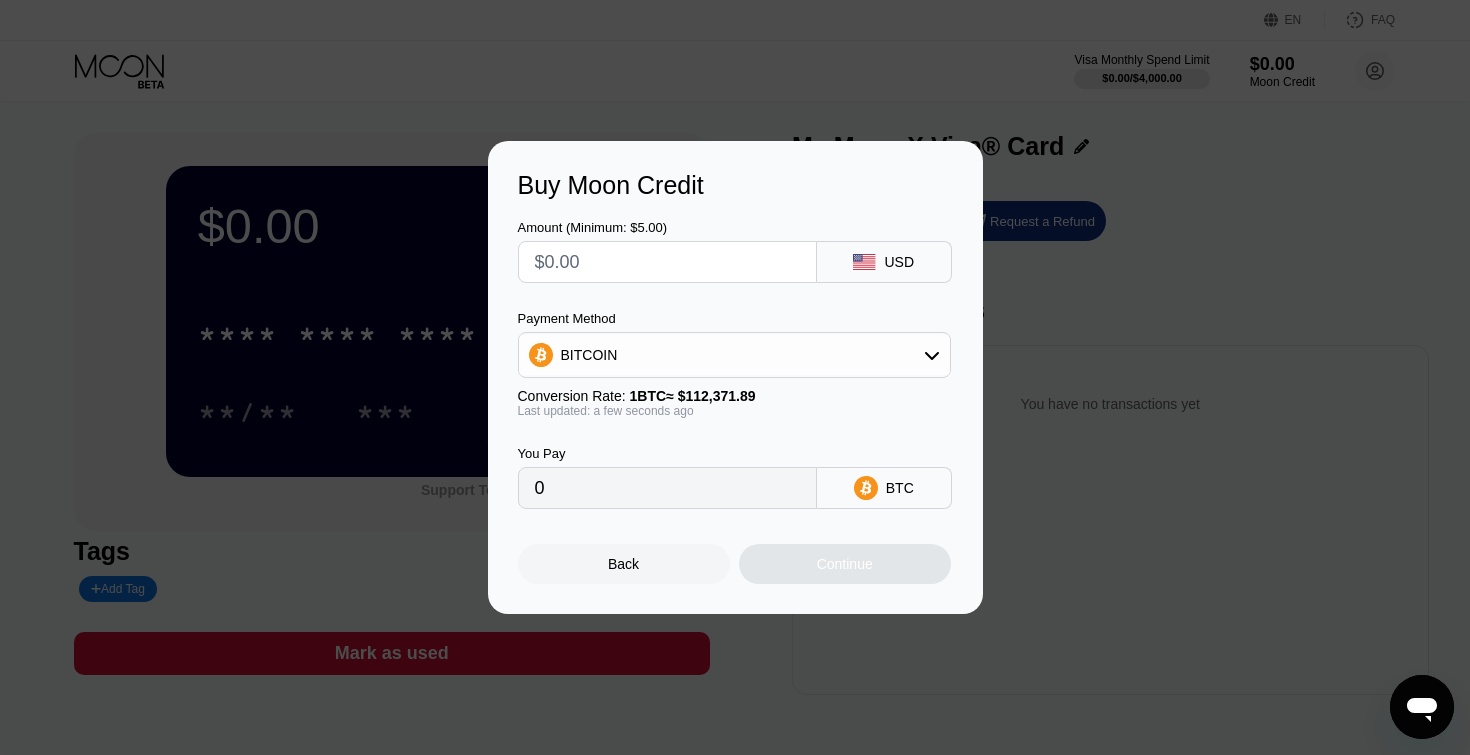 click at bounding box center (667, 262) 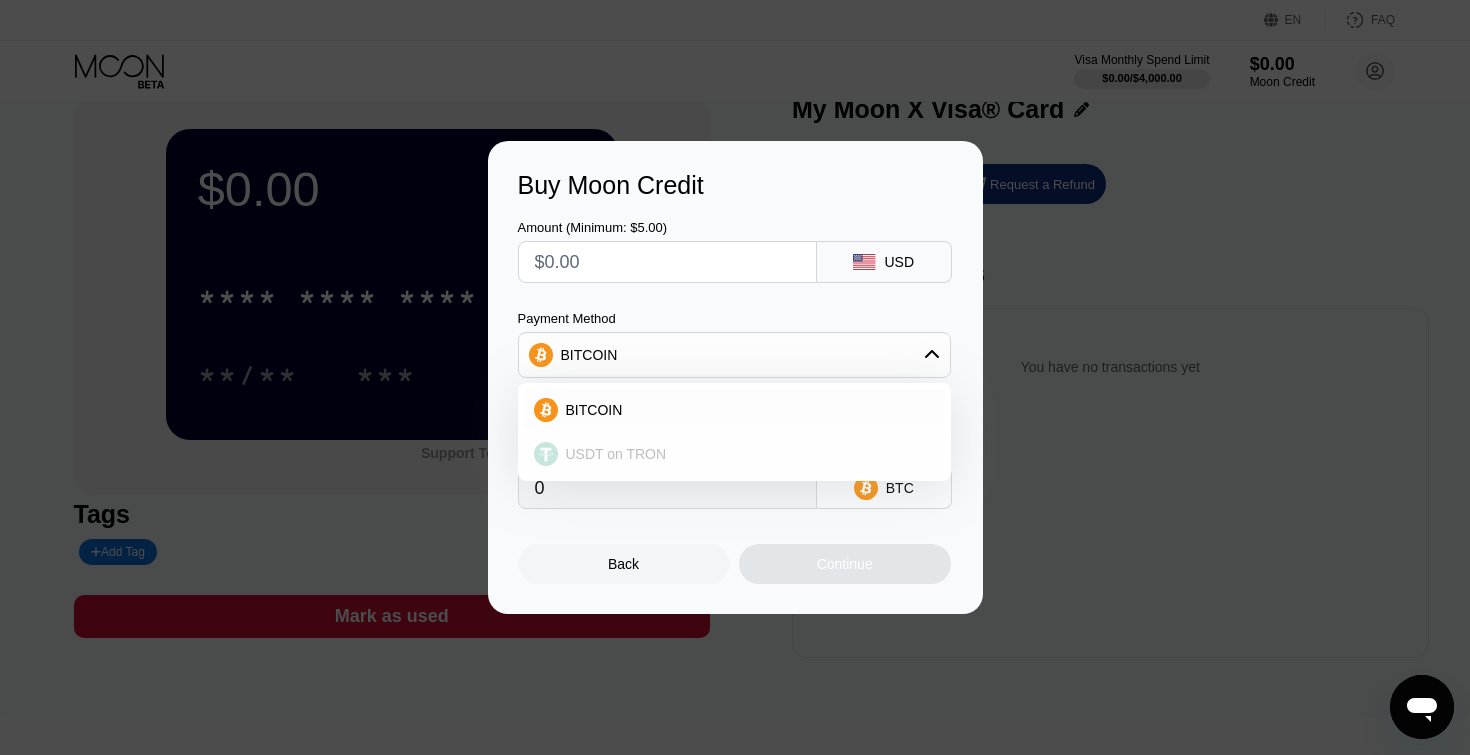 scroll, scrollTop: 78, scrollLeft: 0, axis: vertical 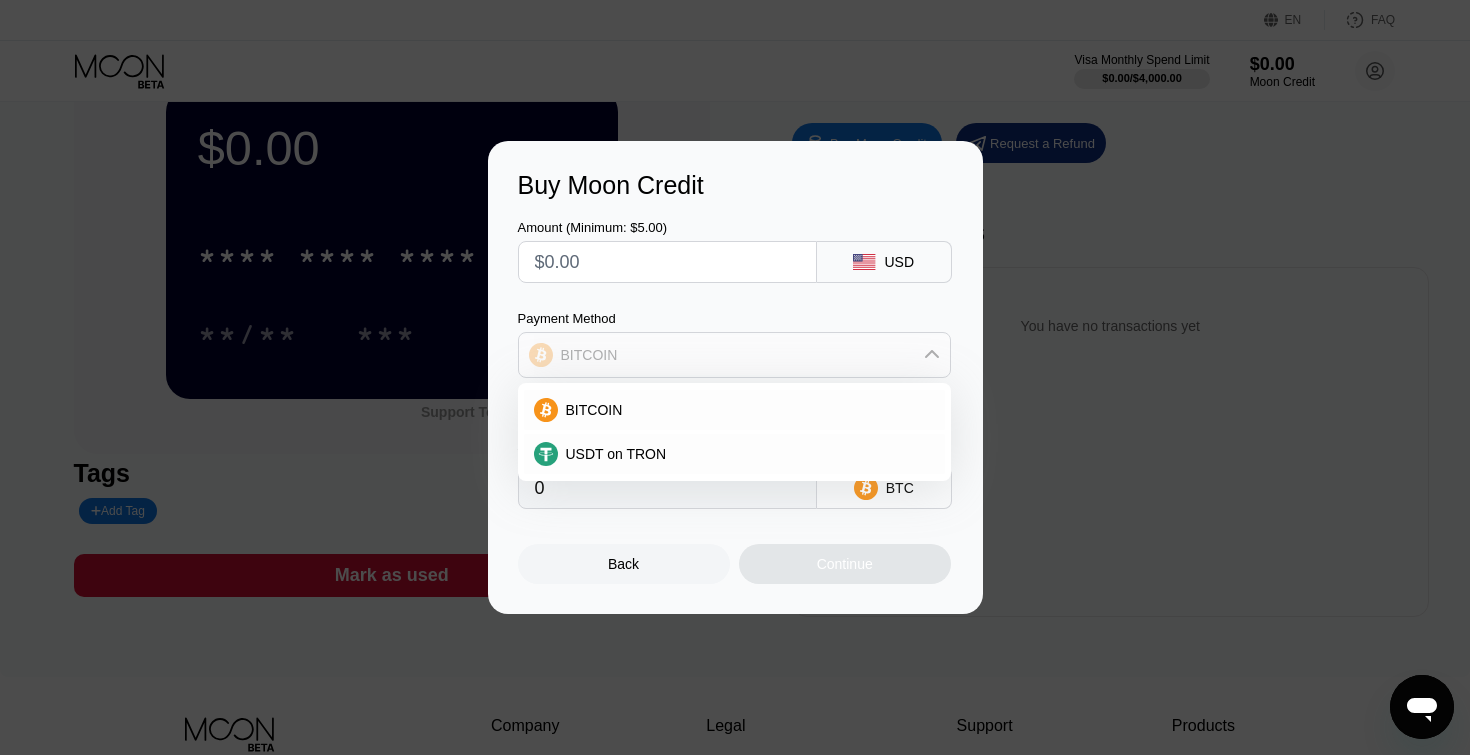 click on "BITCOIN" at bounding box center [734, 355] 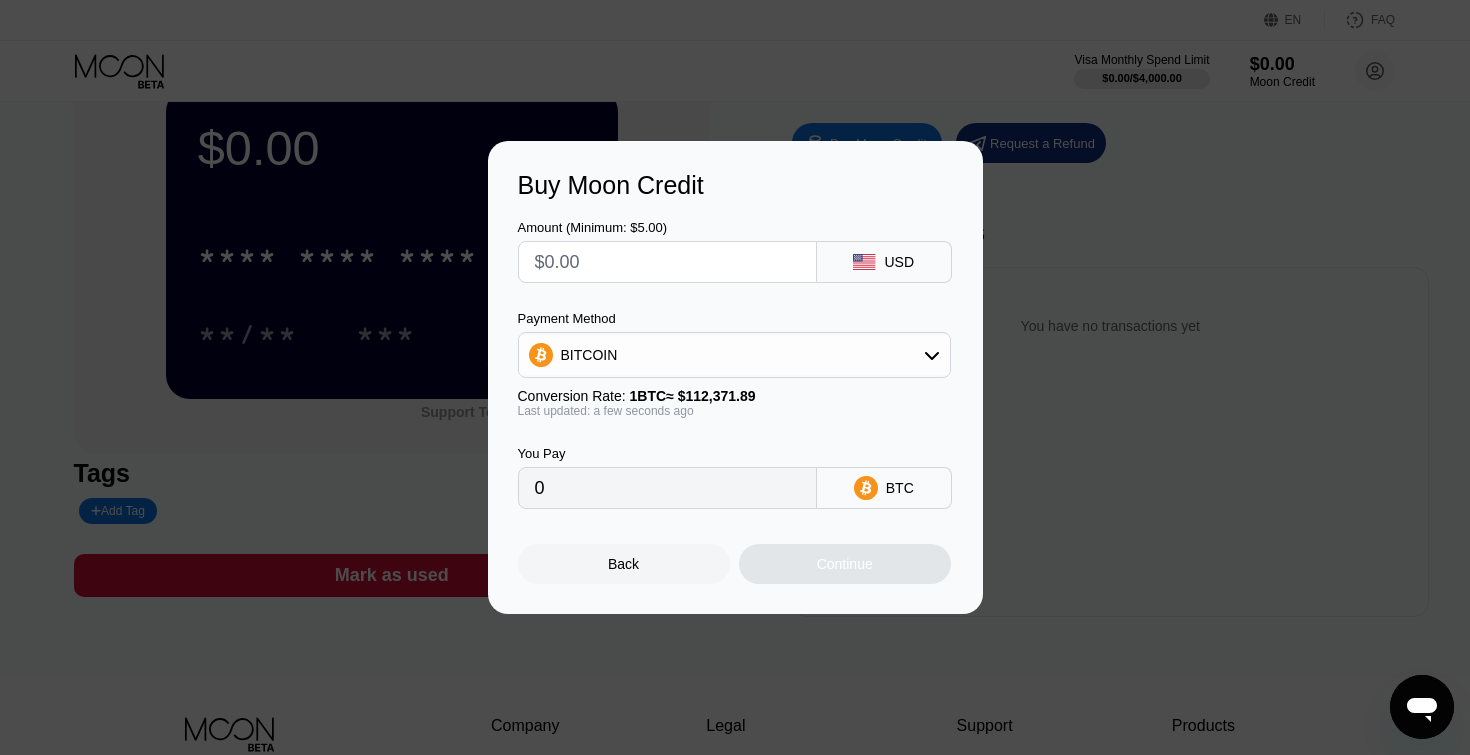 click at bounding box center (667, 262) 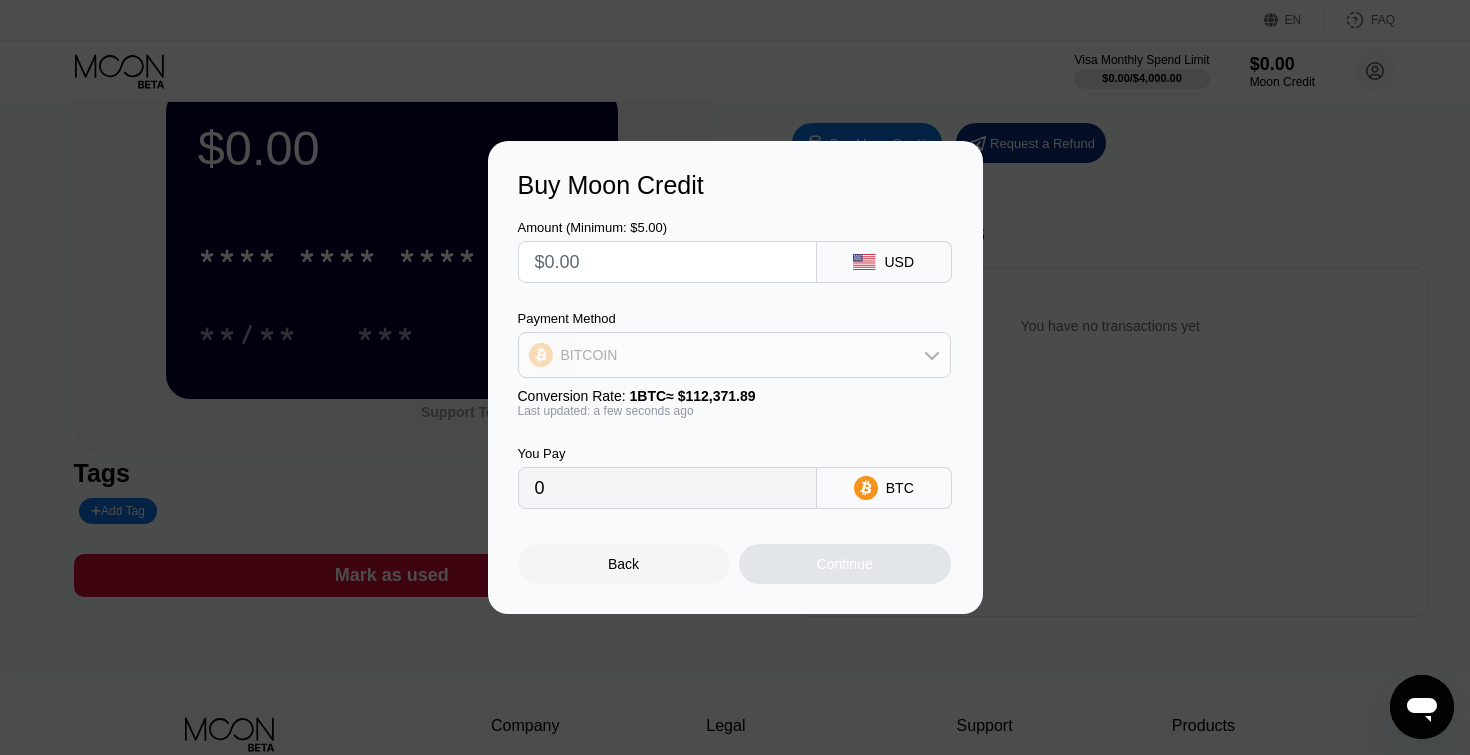 click on "BITCOIN" at bounding box center (734, 355) 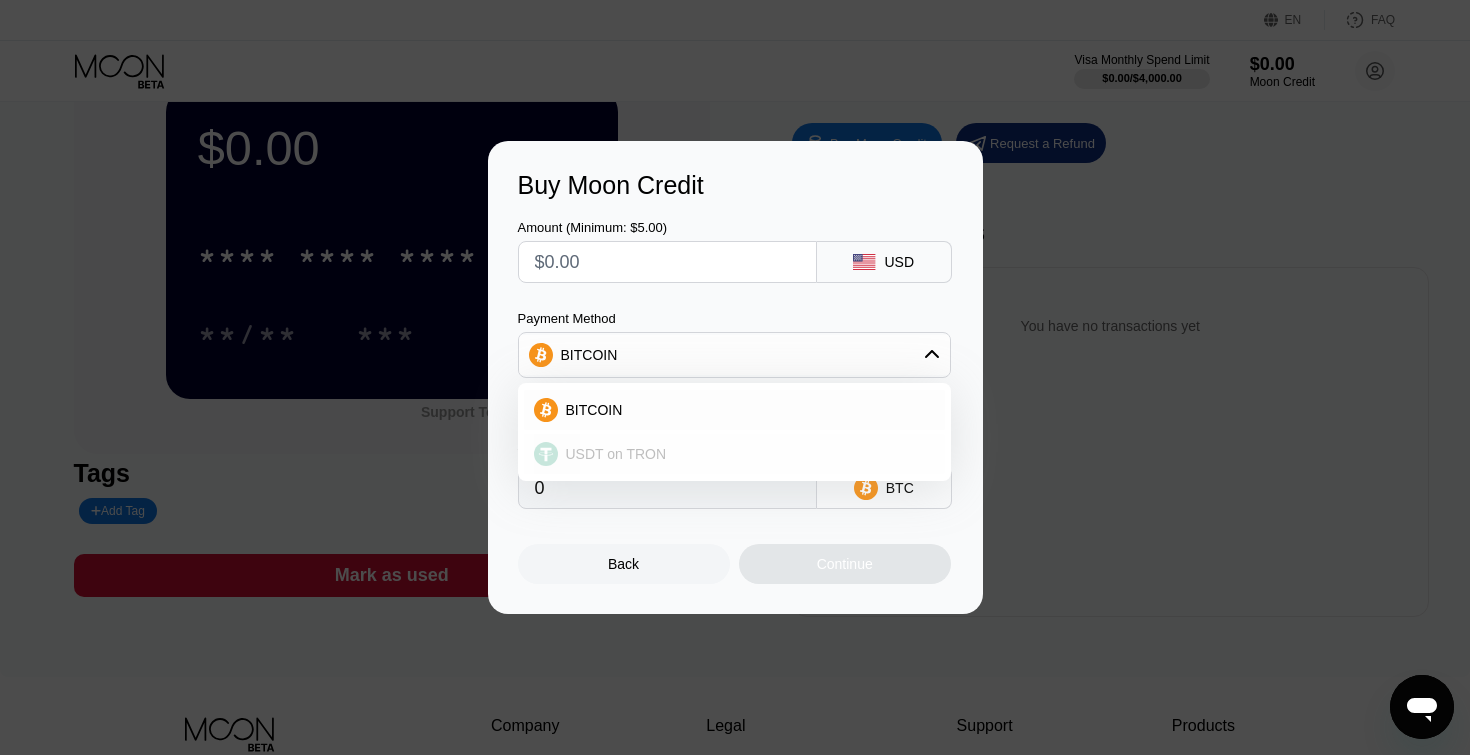 click on "USDT on TRON" at bounding box center [616, 454] 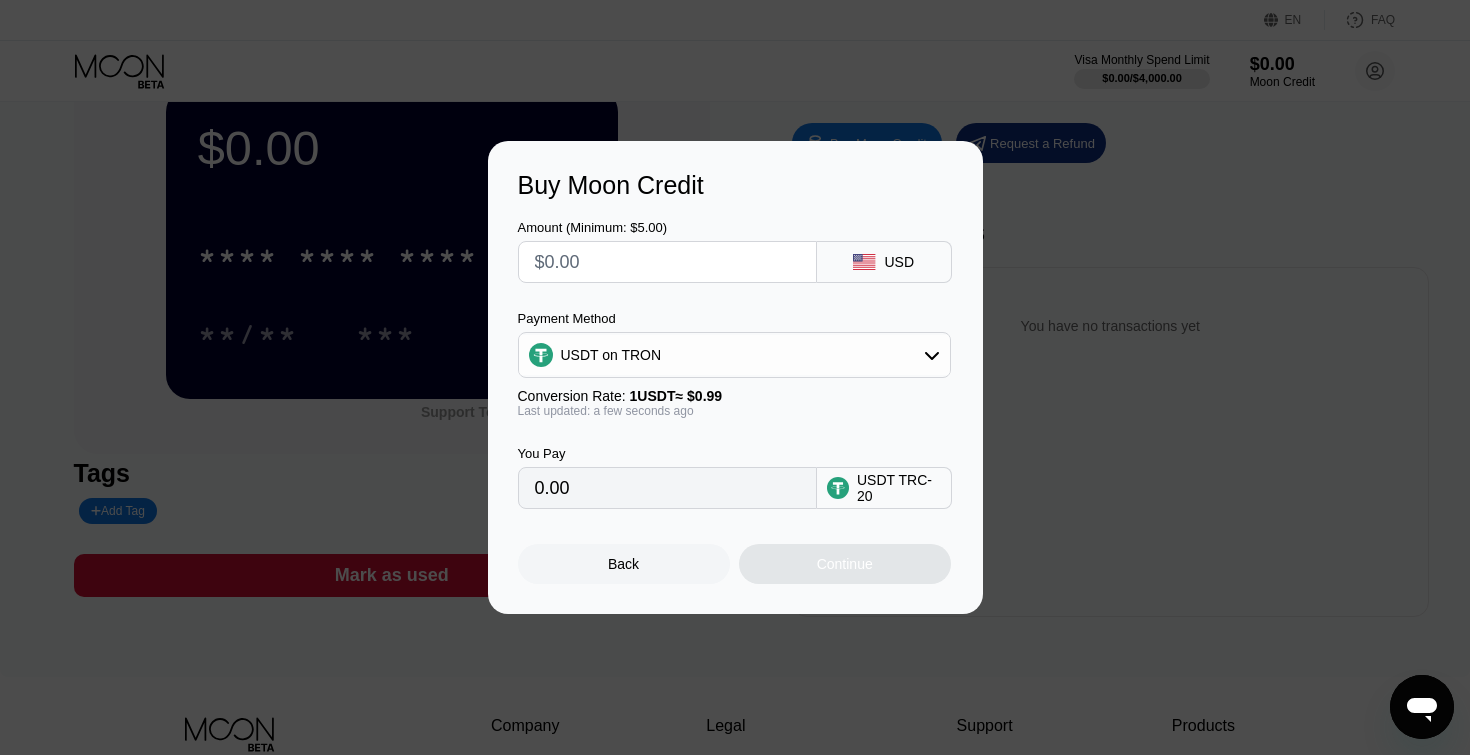 click on "0.00" at bounding box center [667, 488] 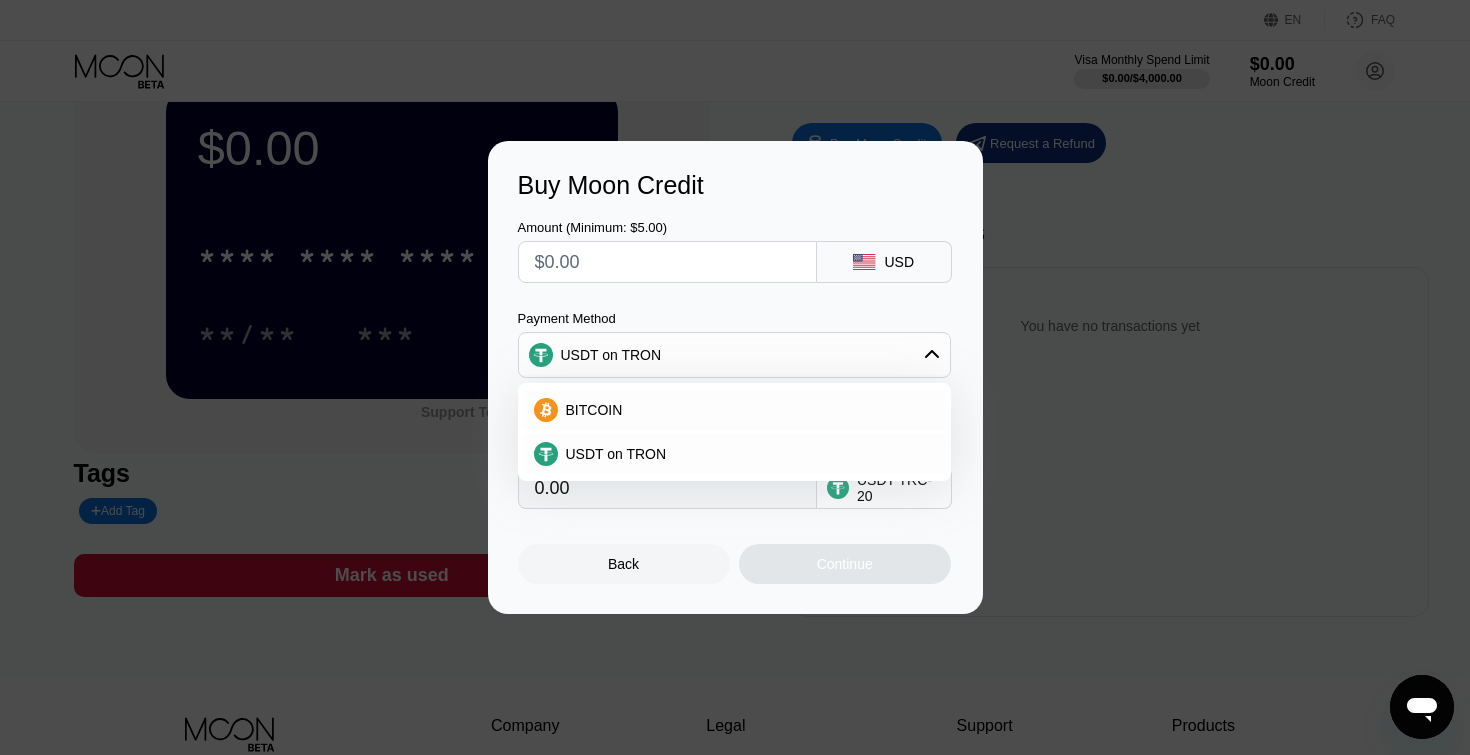 click on "USDT on TRON" at bounding box center [734, 355] 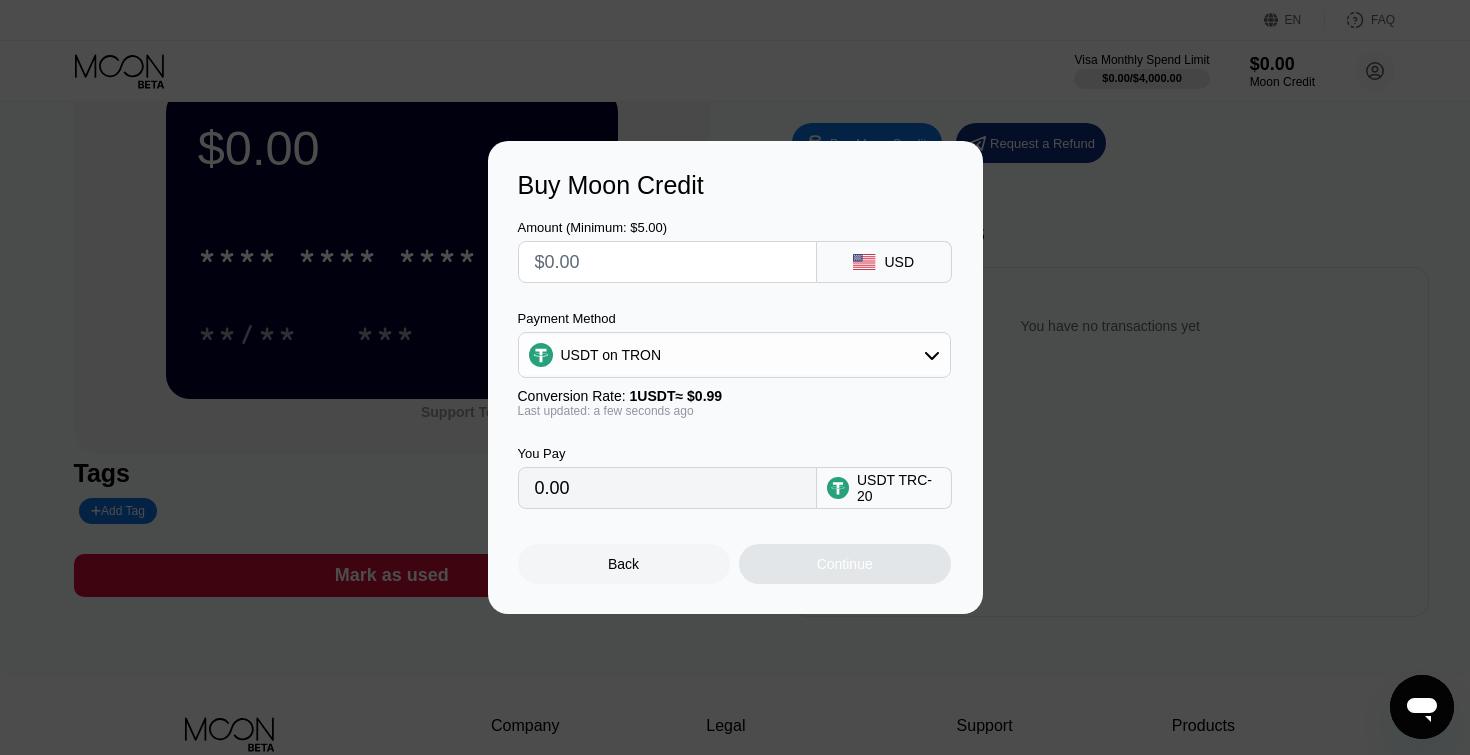 click on "0.00" at bounding box center [667, 488] 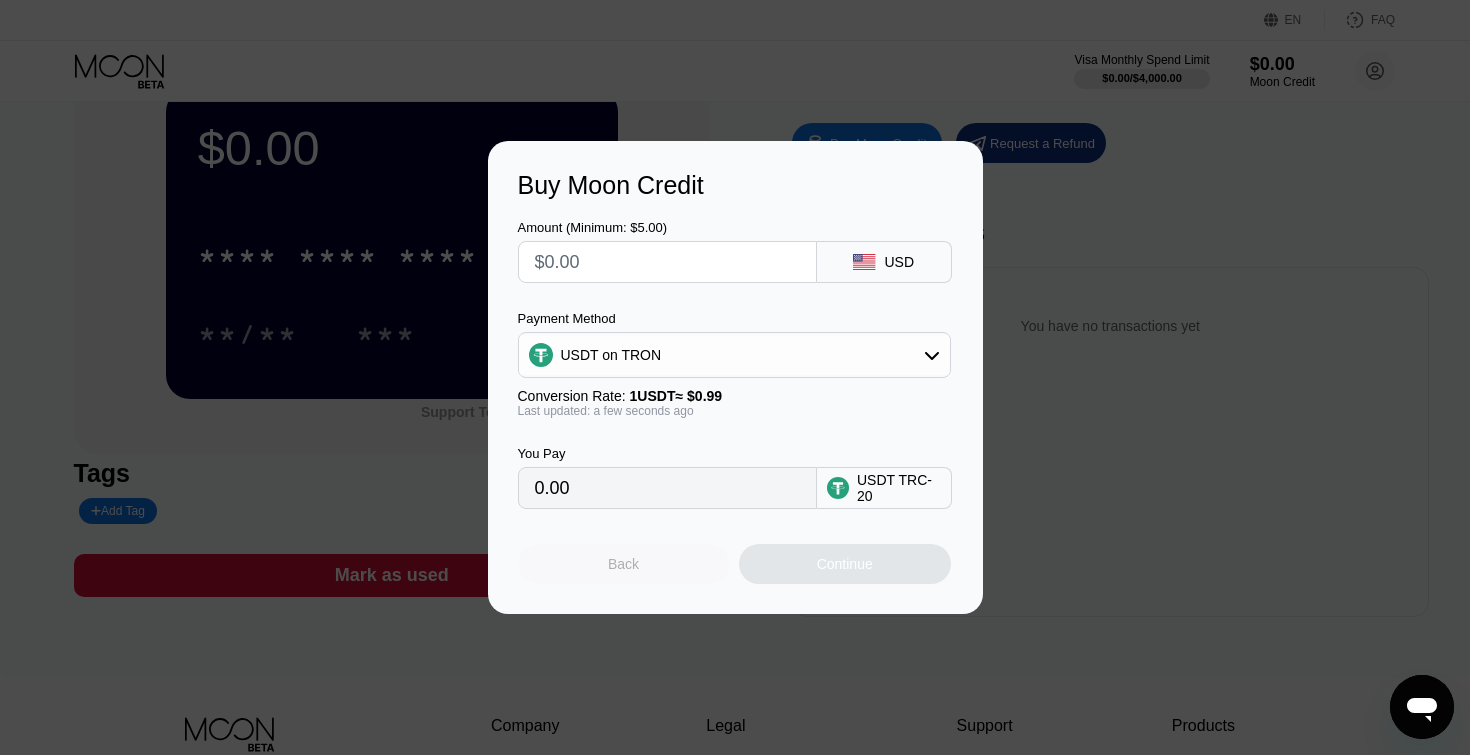 click on "Back" at bounding box center (624, 564) 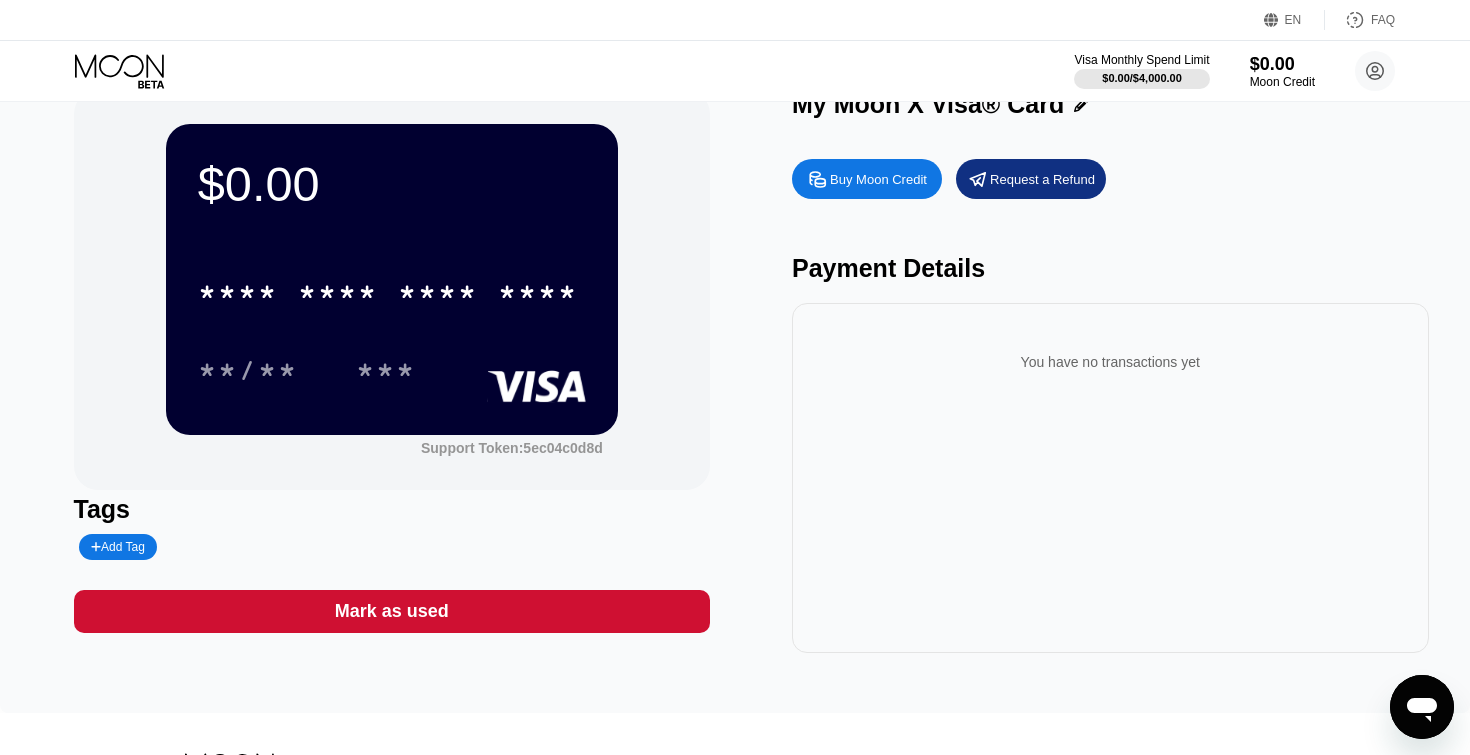 scroll, scrollTop: 0, scrollLeft: 0, axis: both 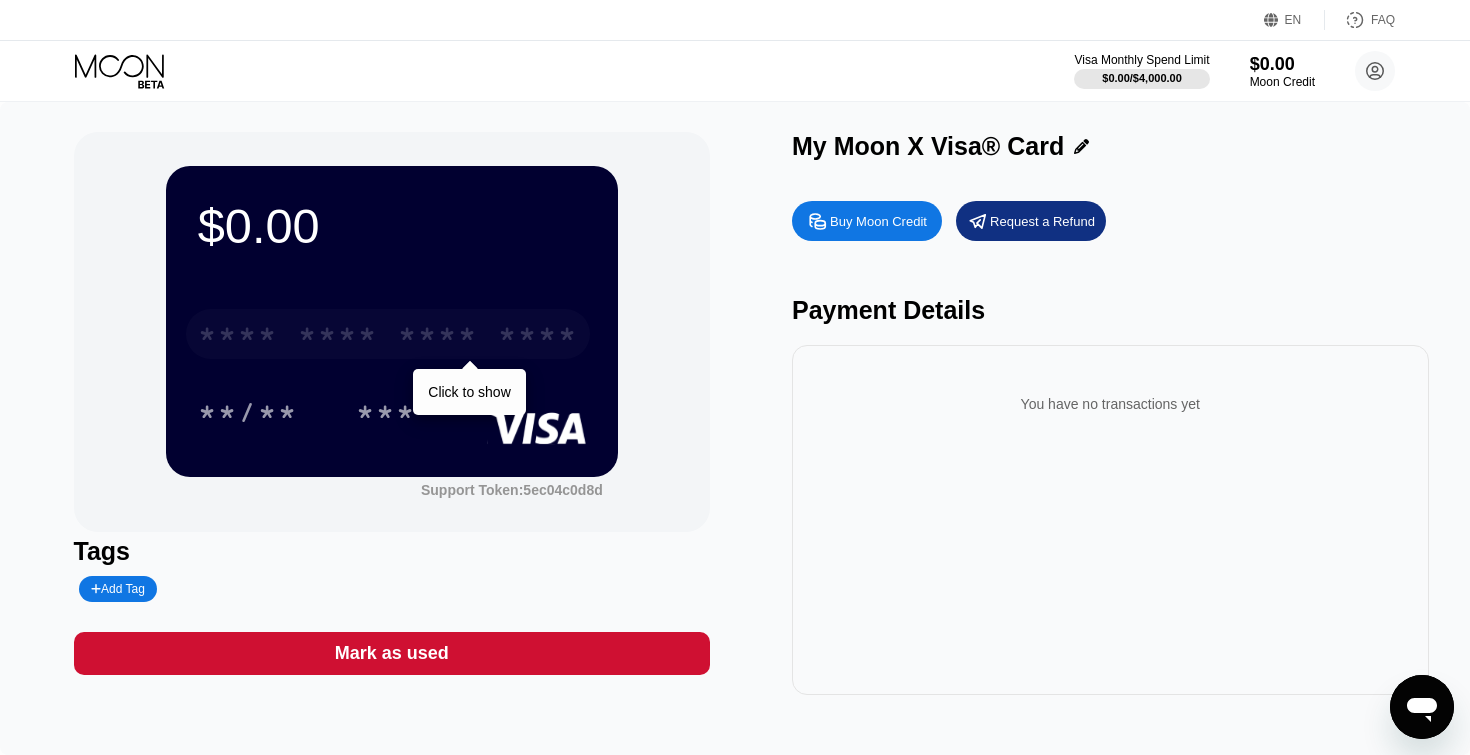 click on "* * * *" at bounding box center [438, 337] 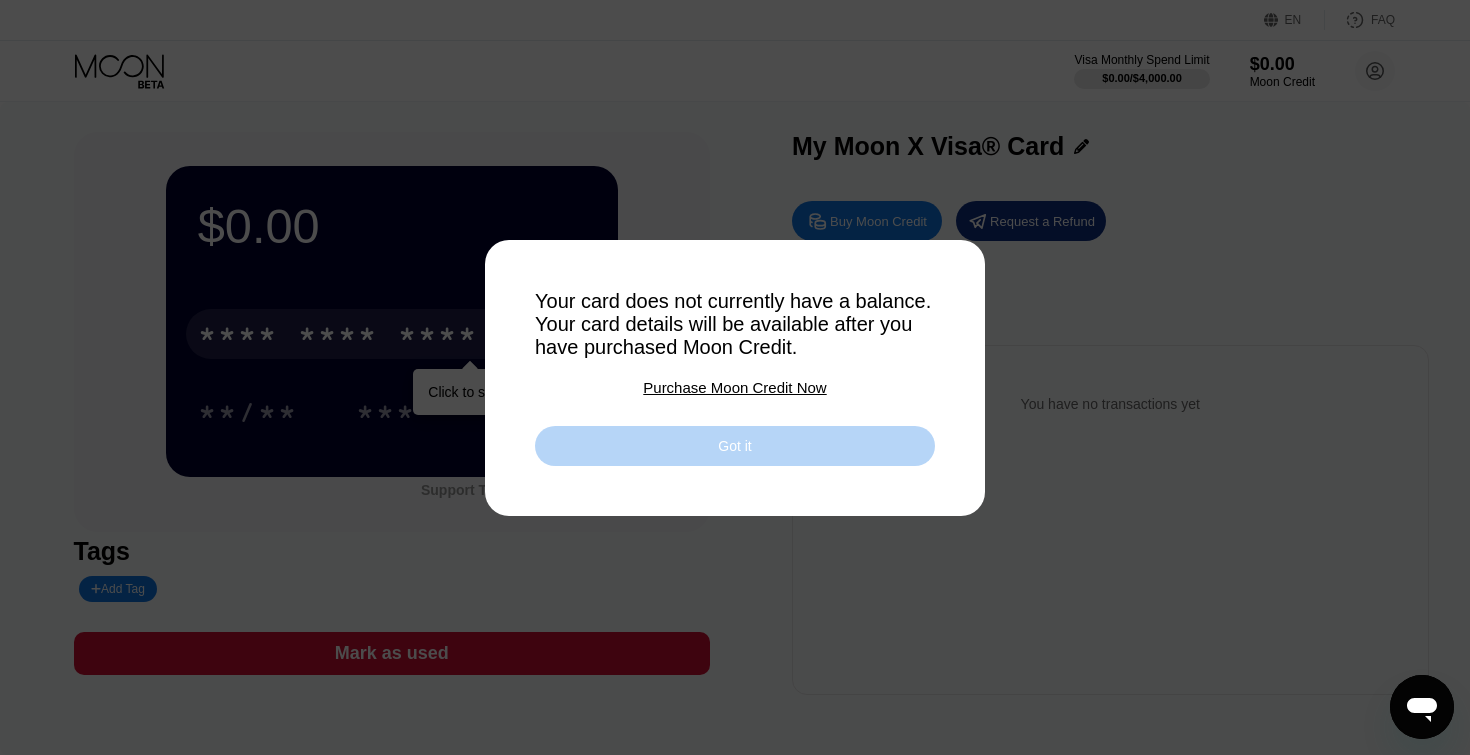 click on "Got it" at bounding box center (735, 446) 